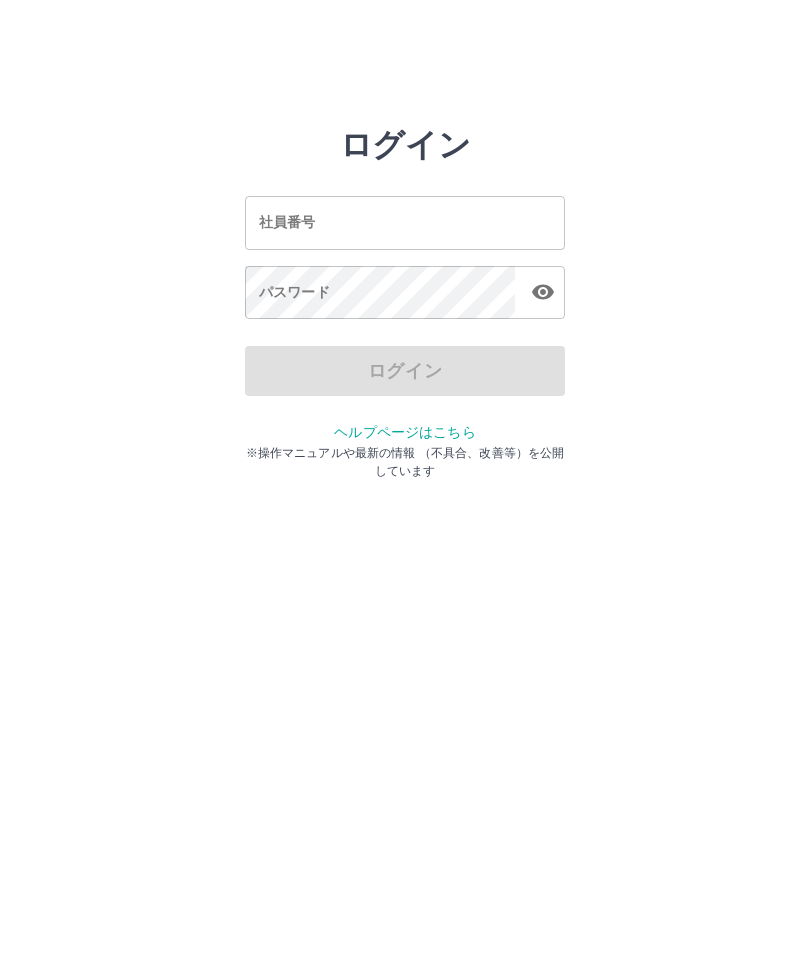 scroll, scrollTop: 0, scrollLeft: 0, axis: both 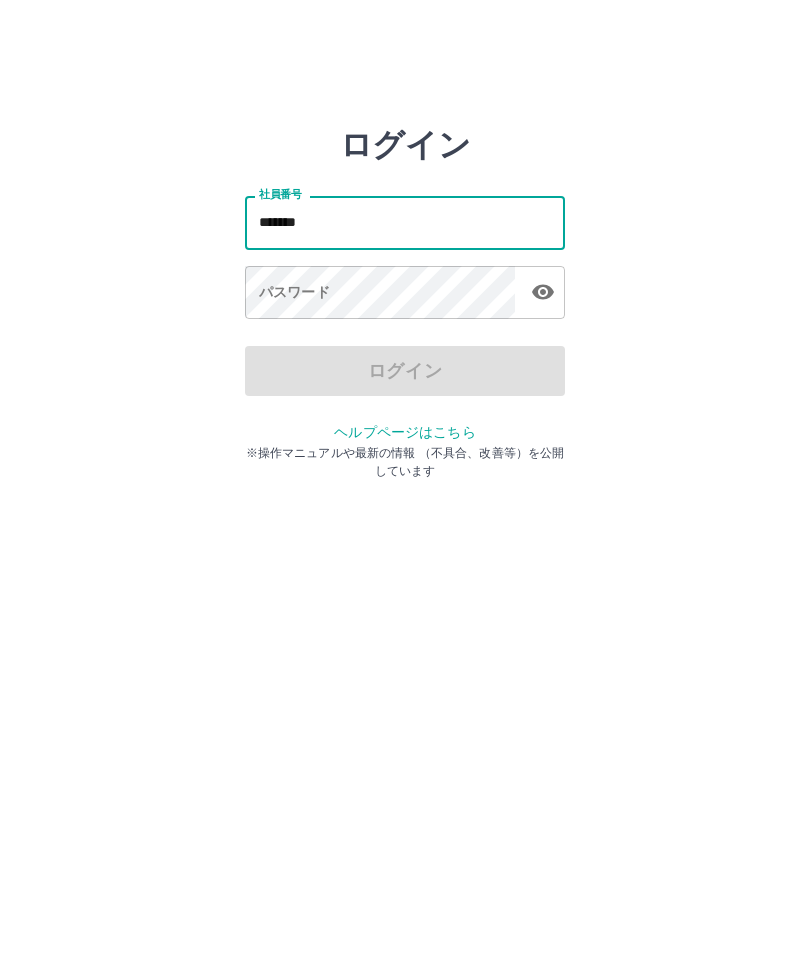type on "*******" 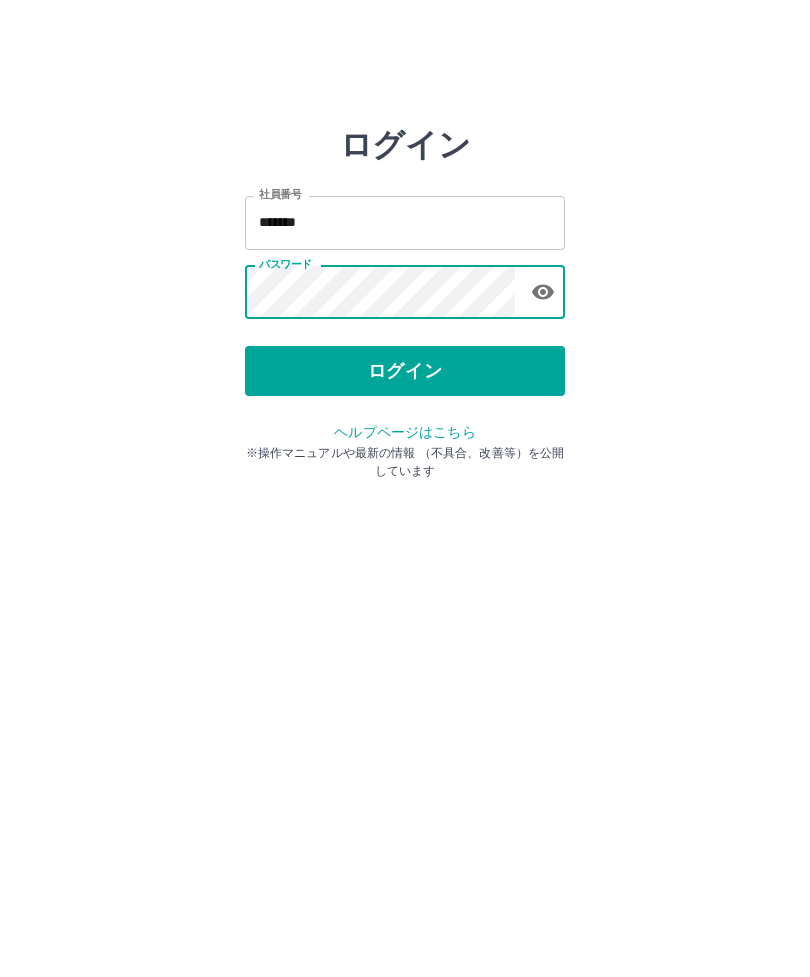 click on "ログイン" at bounding box center [405, 371] 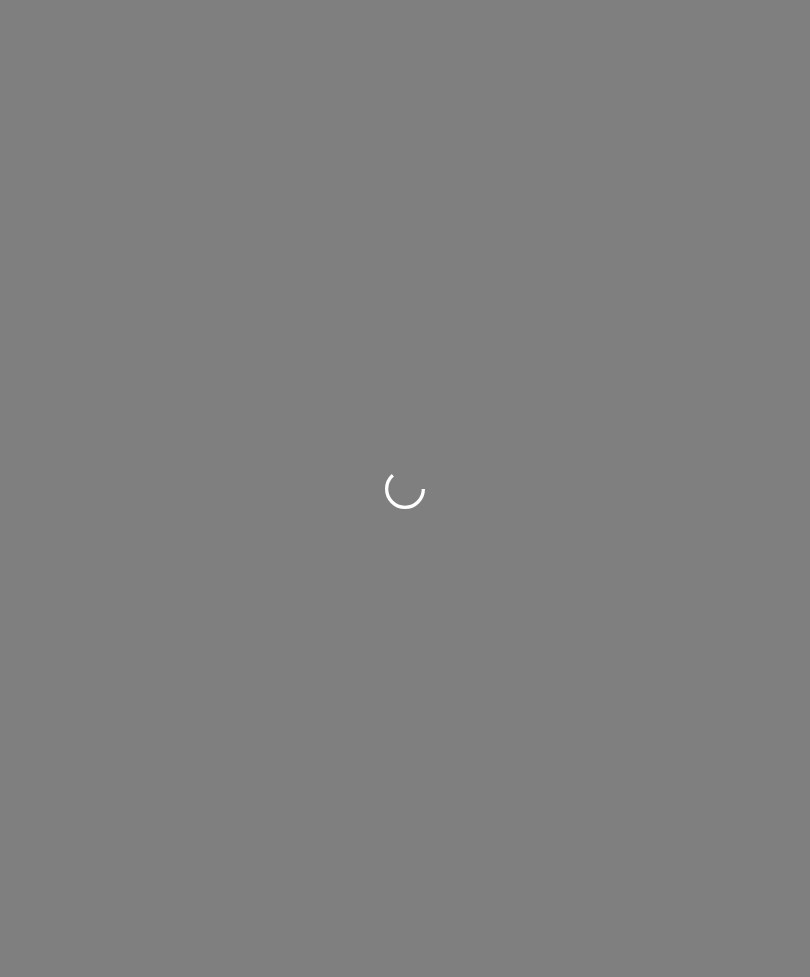 scroll, scrollTop: 0, scrollLeft: 0, axis: both 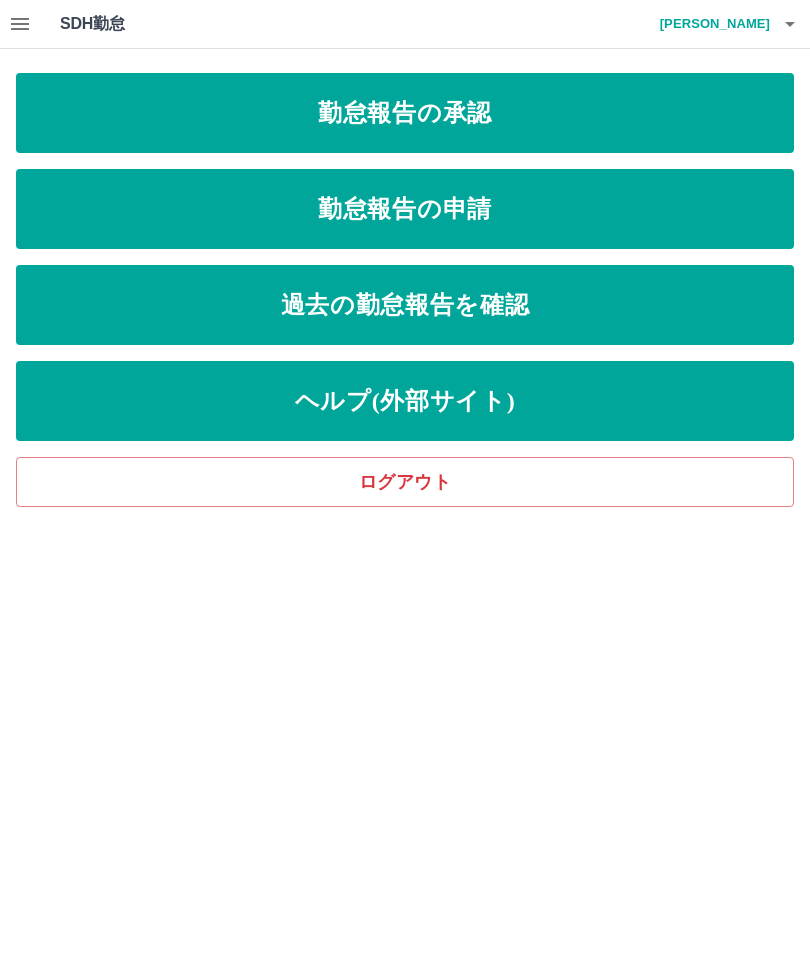 click on "勤怠報告の申請" at bounding box center (405, 209) 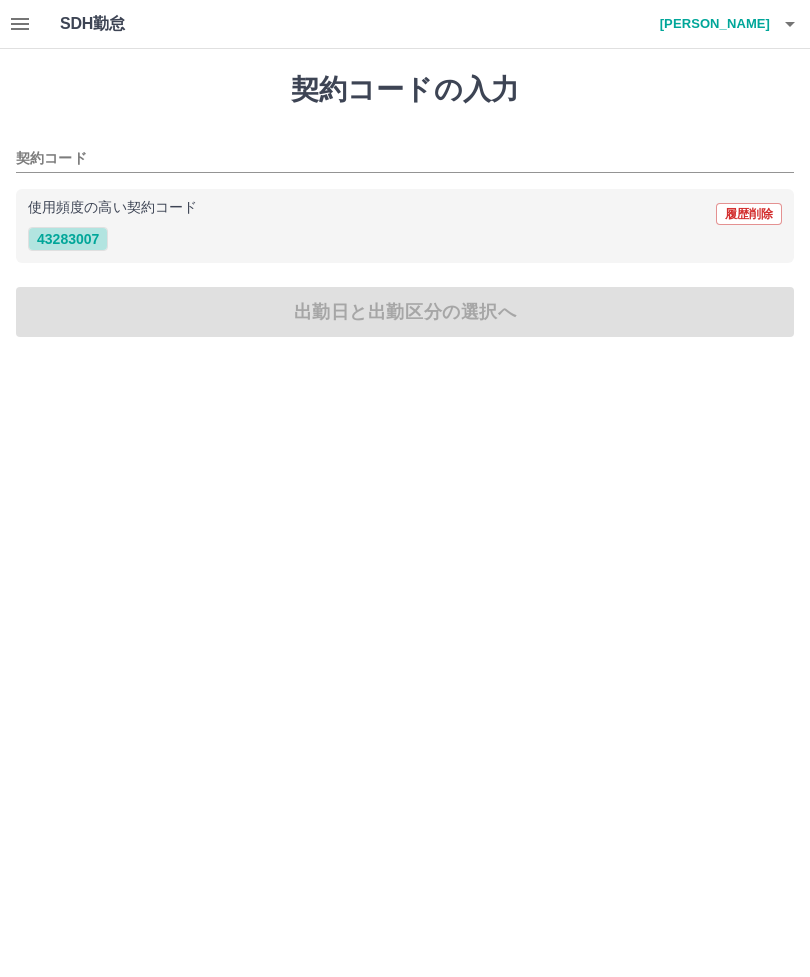 click on "43283007" at bounding box center [68, 239] 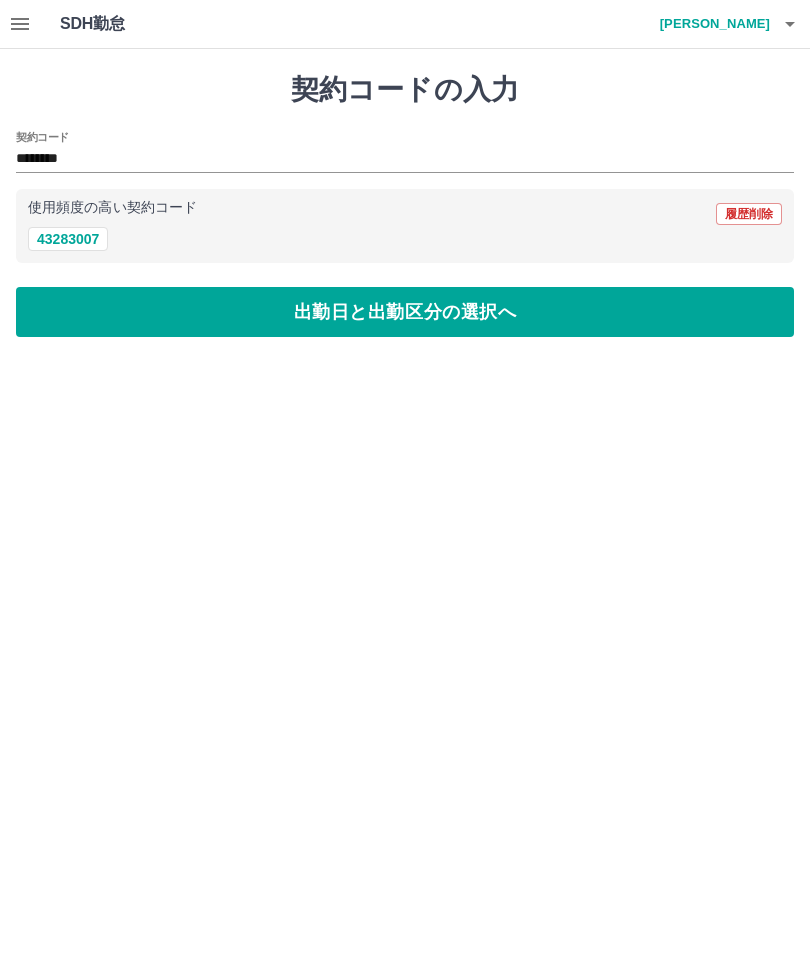 click on "出勤日と出勤区分の選択へ" at bounding box center [405, 312] 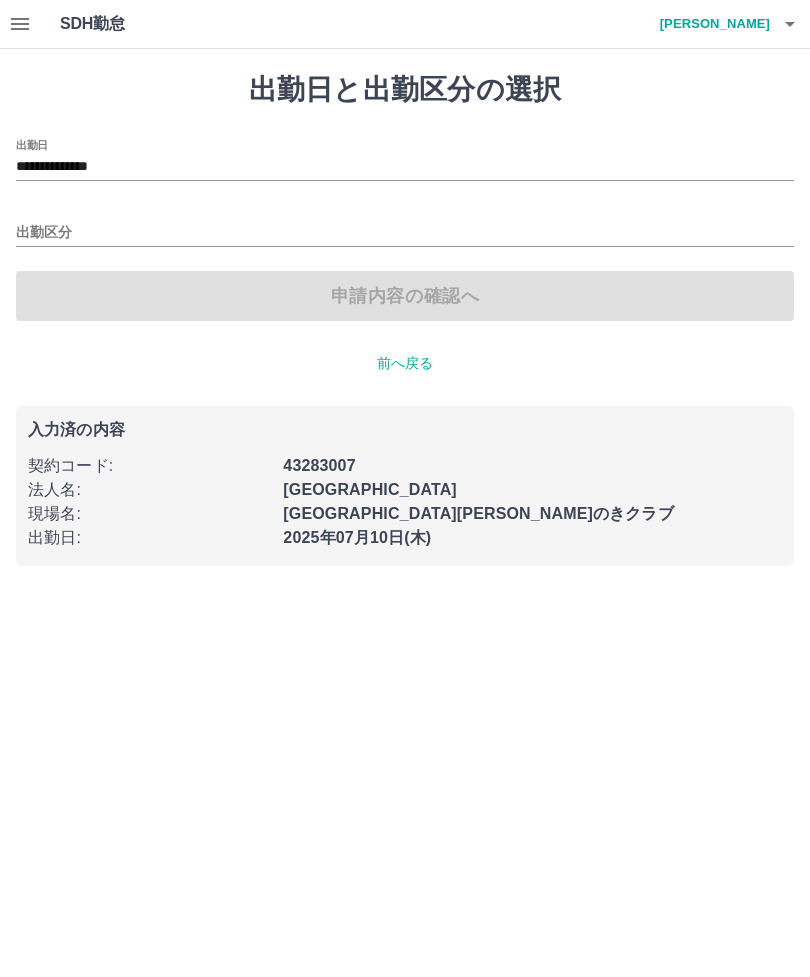 click on "出勤区分" at bounding box center [405, 233] 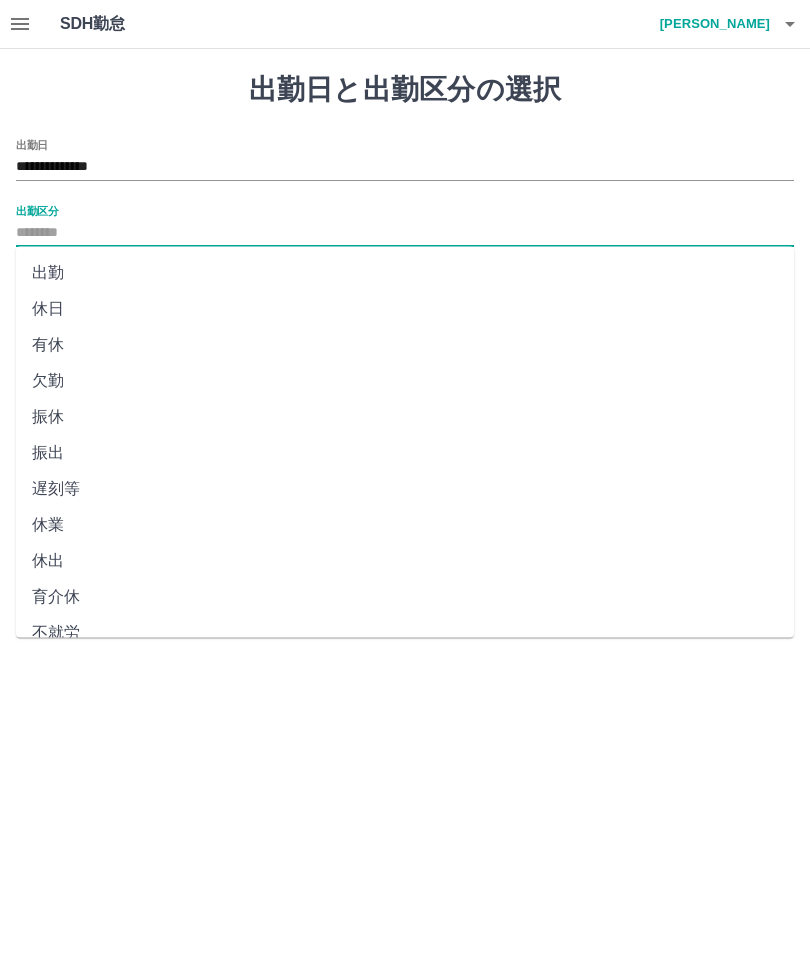 click on "出勤" at bounding box center [405, 273] 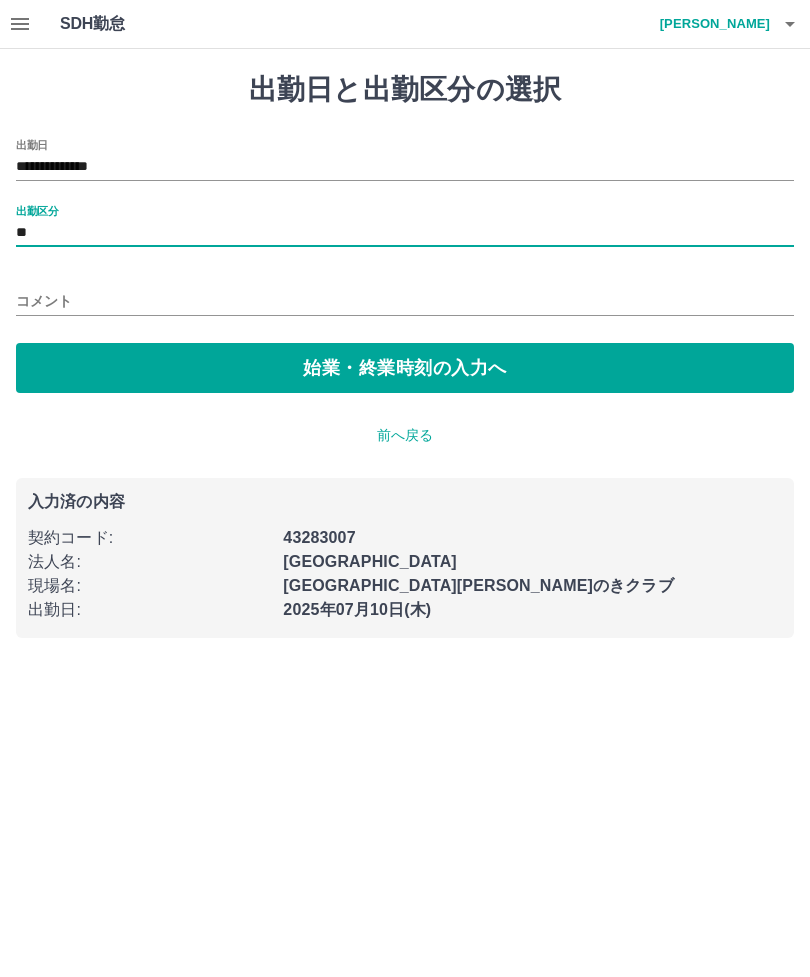click on "始業・終業時刻の入力へ" at bounding box center (405, 368) 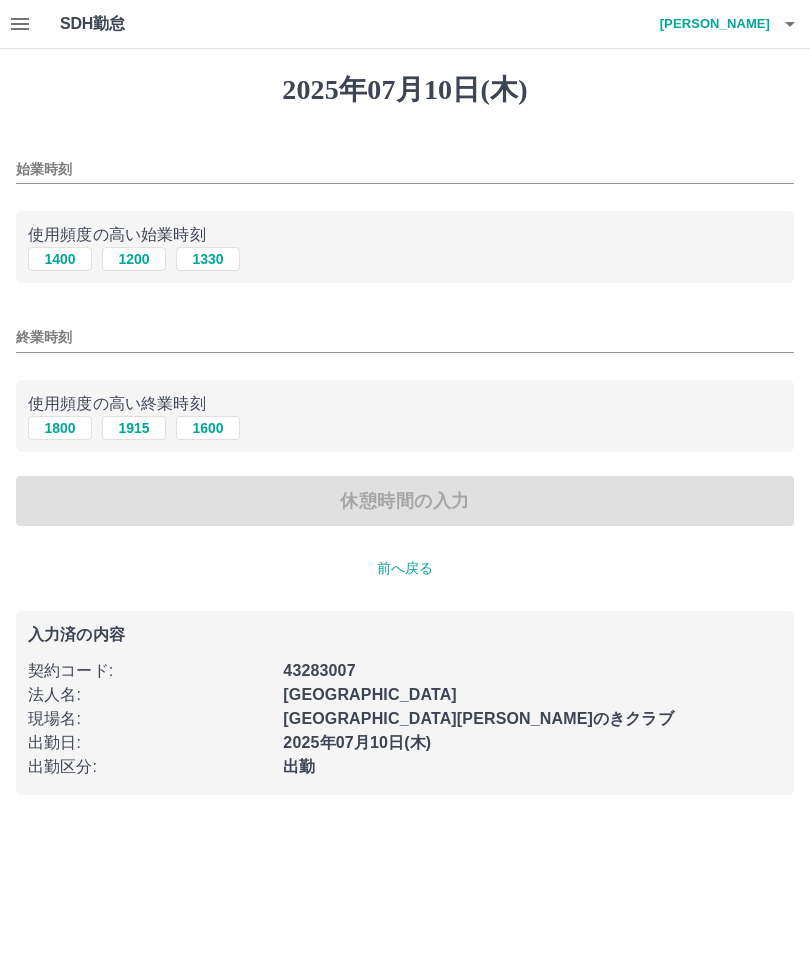 click on "始業時刻" at bounding box center (405, 169) 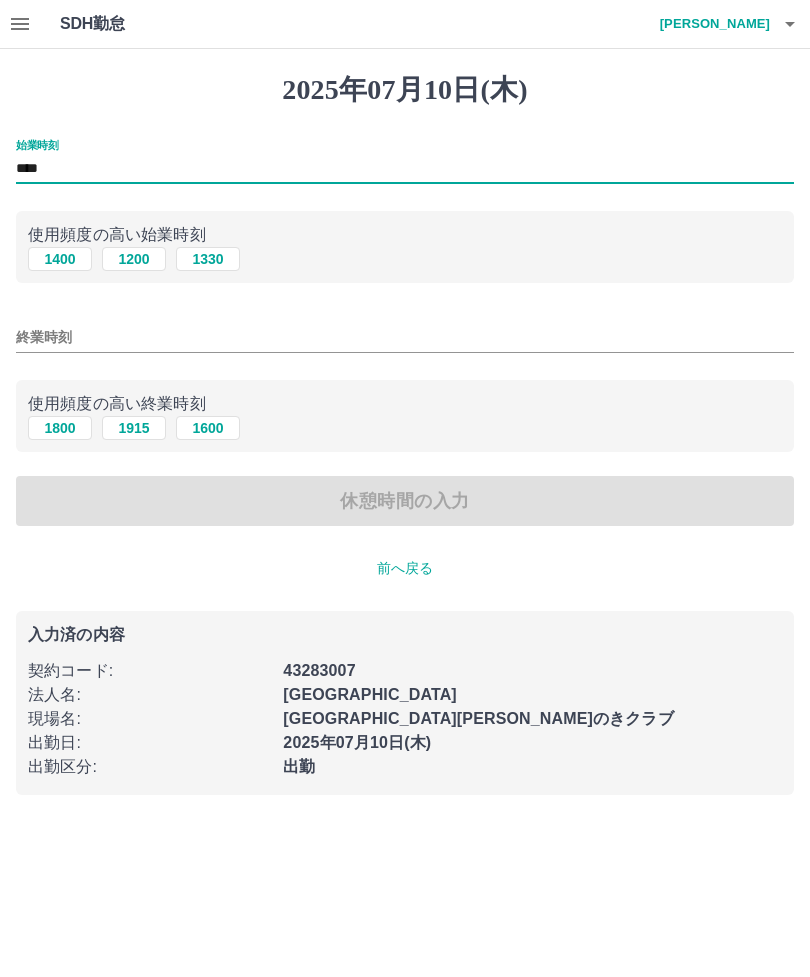 type on "****" 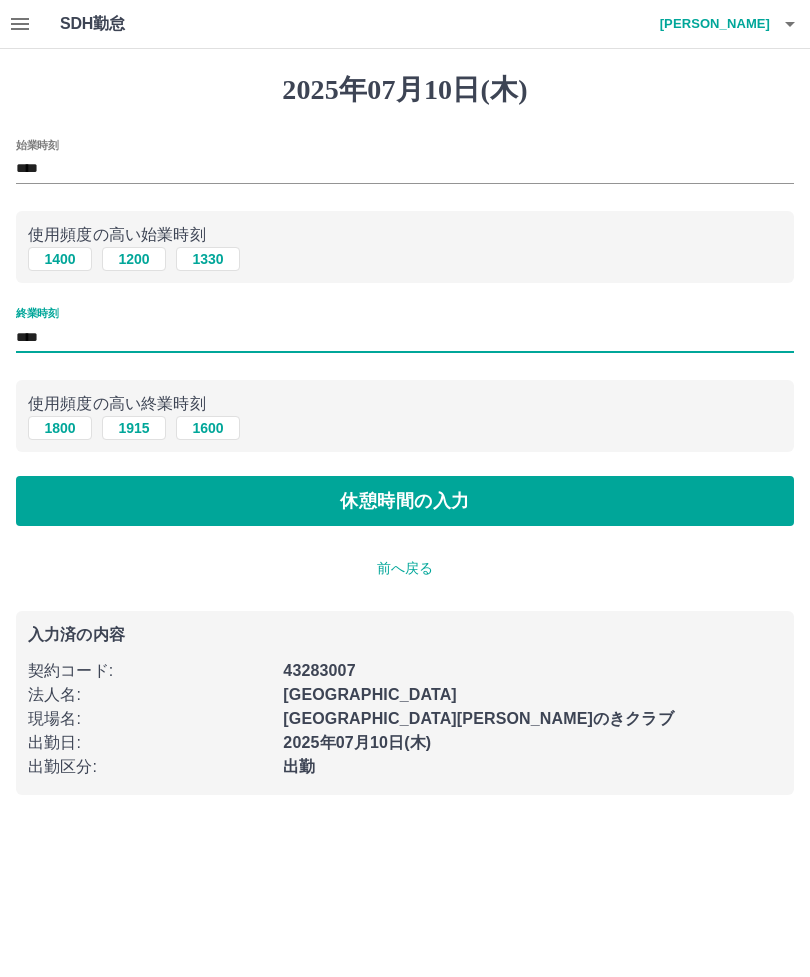 type on "****" 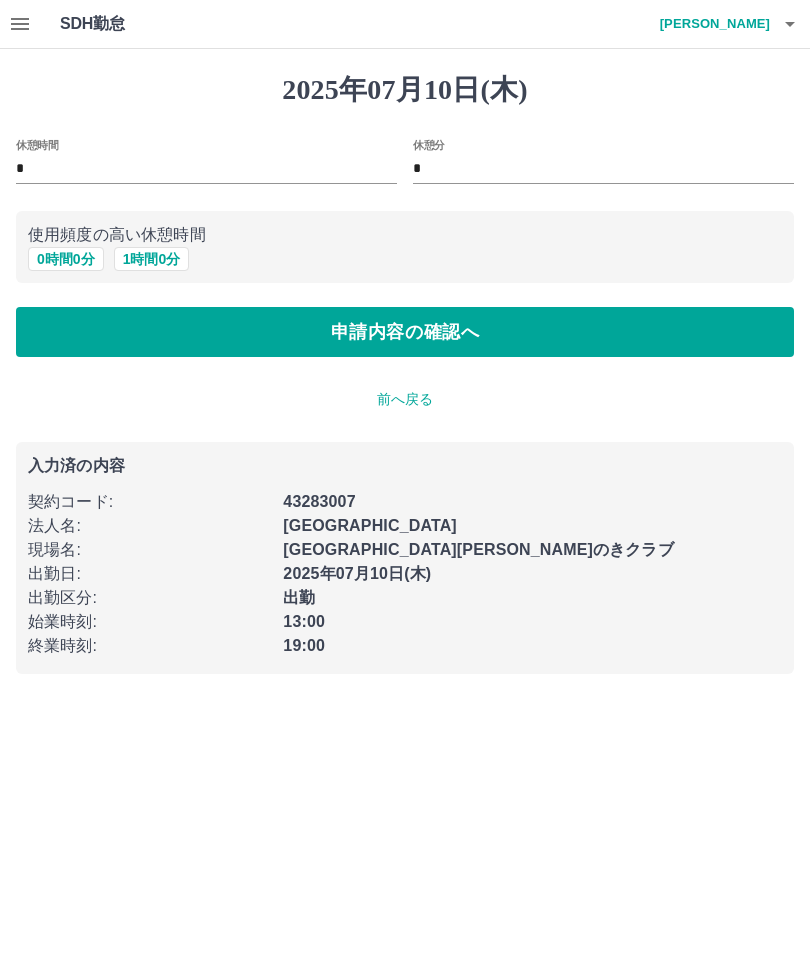 click on "申請内容の確認へ" at bounding box center [405, 332] 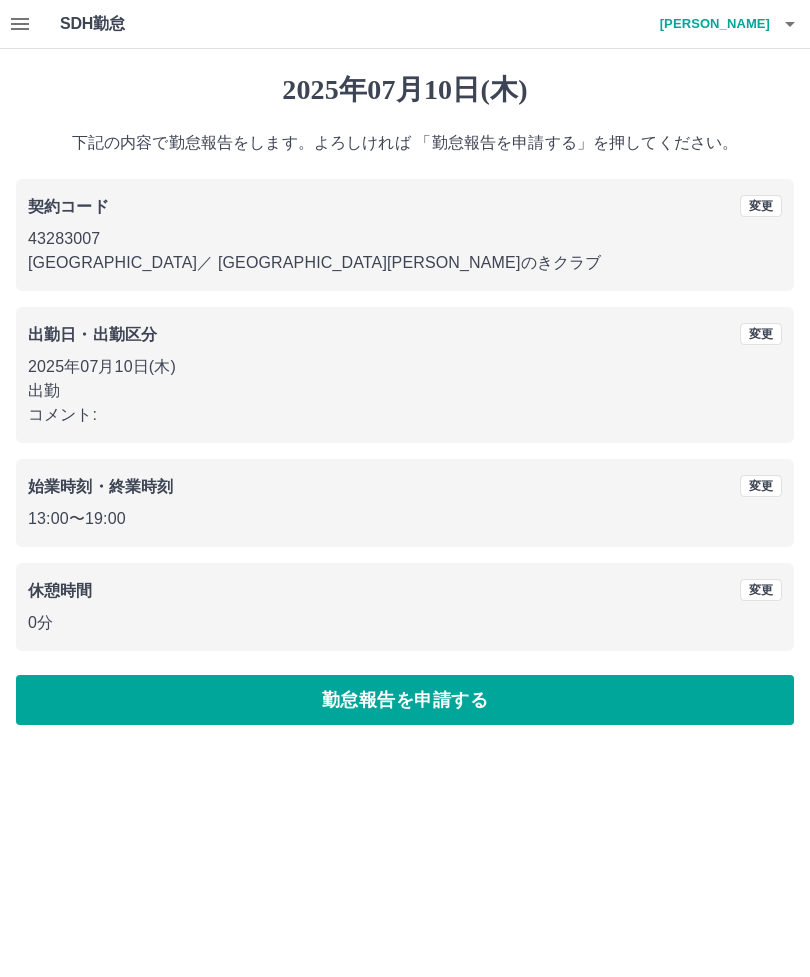 click on "勤怠報告を申請する" at bounding box center (405, 700) 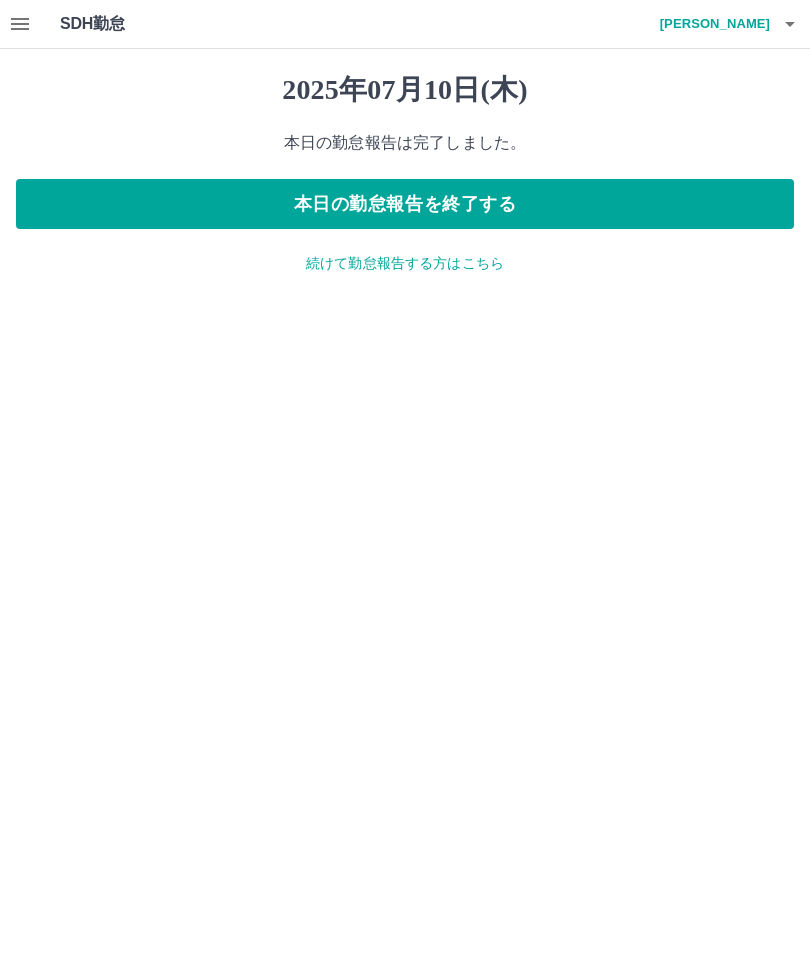 click on "本日の勤怠報告を終了する" at bounding box center (405, 204) 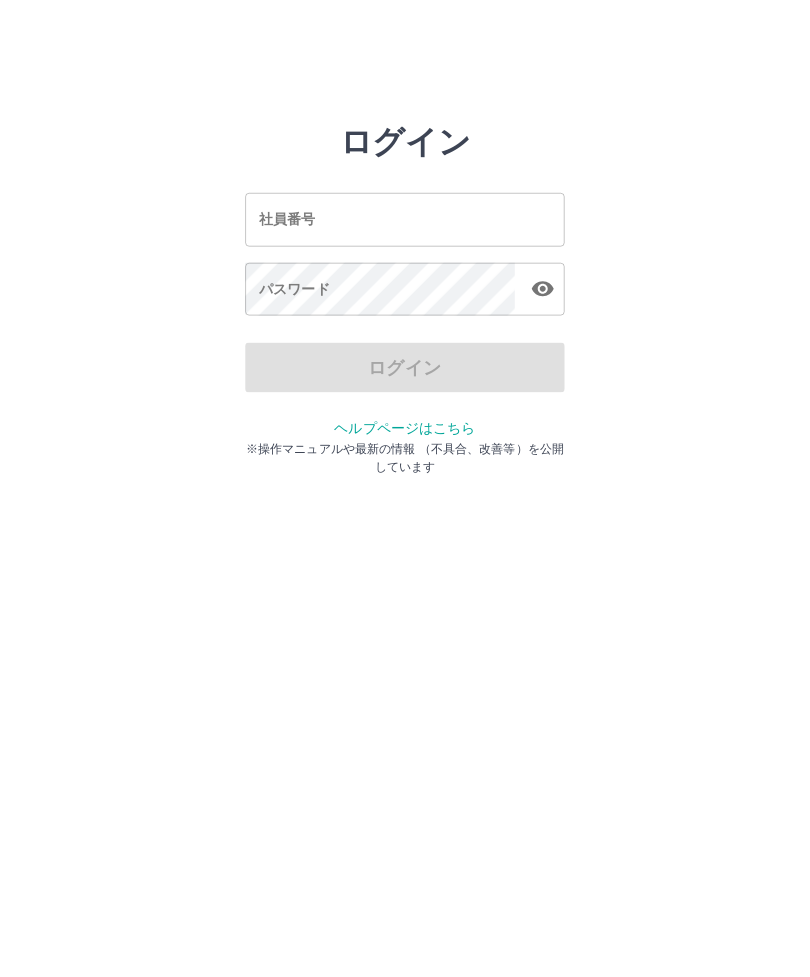 scroll, scrollTop: 0, scrollLeft: 0, axis: both 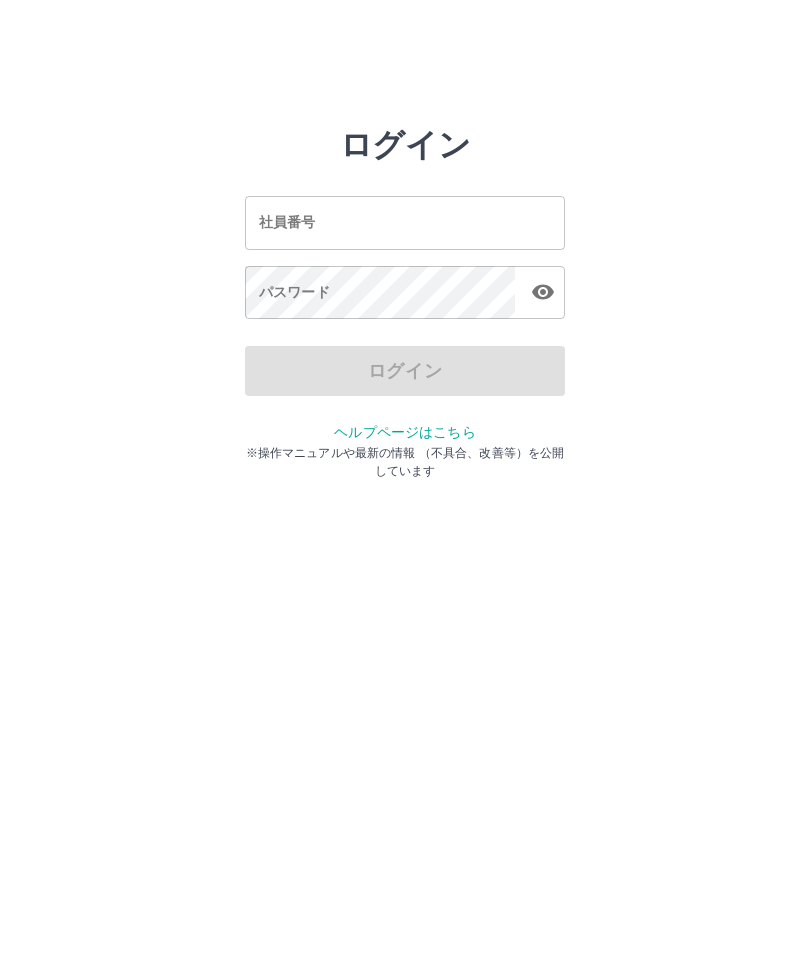 click on "社員番号" at bounding box center (405, 222) 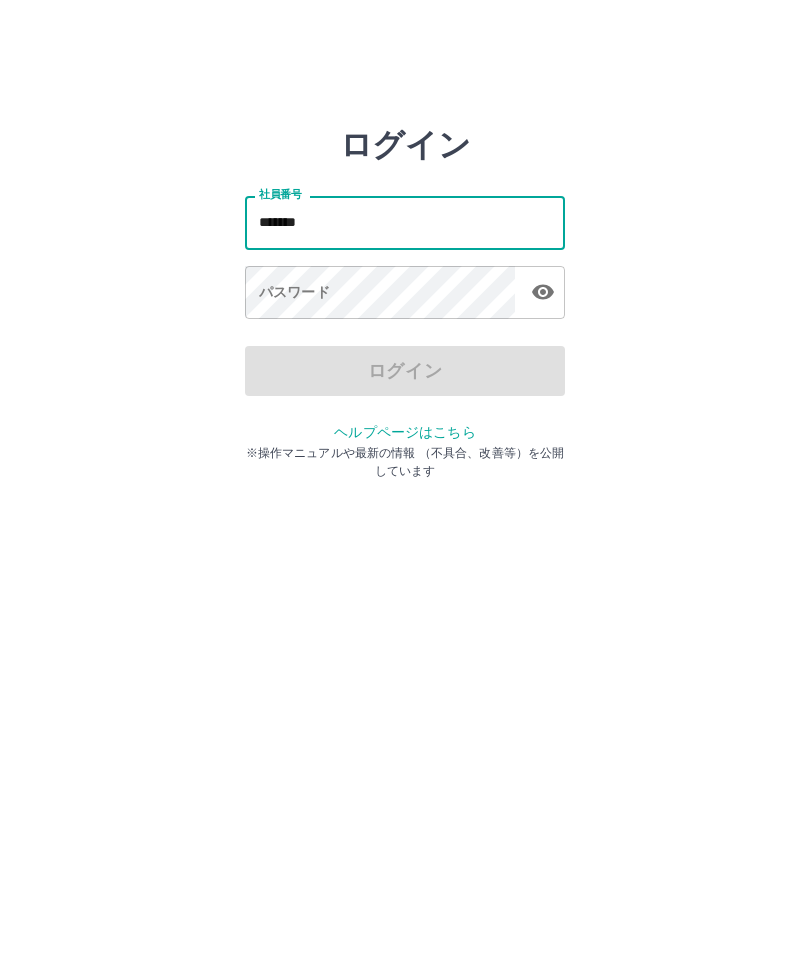 type on "*******" 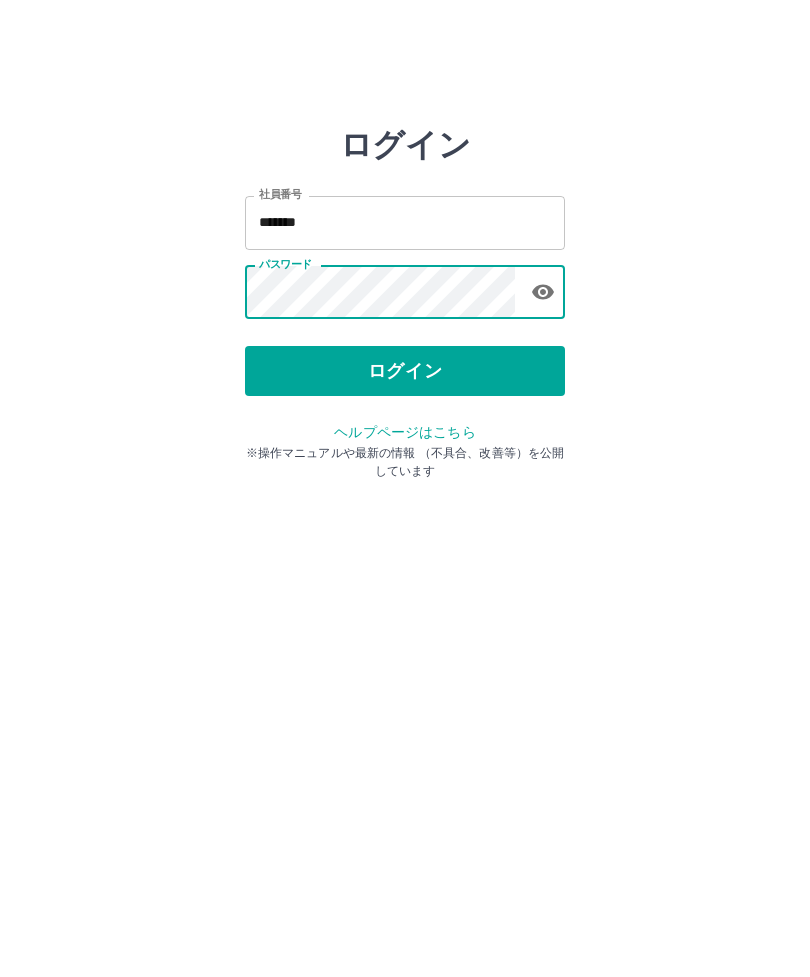 click on "ログイン" at bounding box center (405, 371) 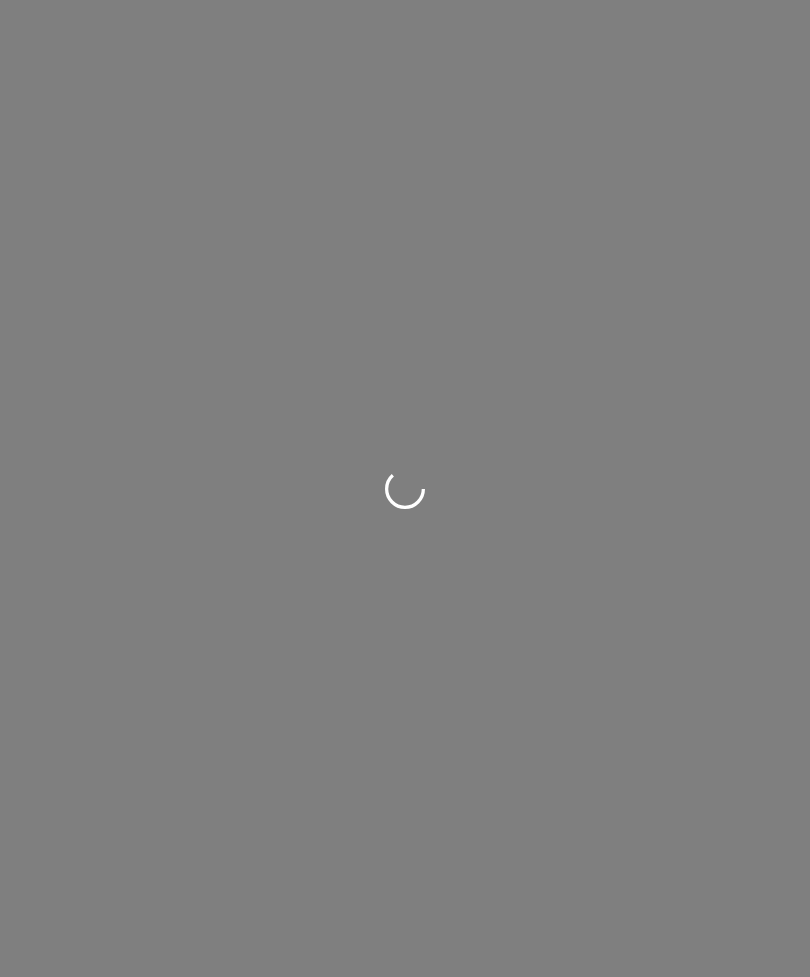 scroll, scrollTop: 0, scrollLeft: 0, axis: both 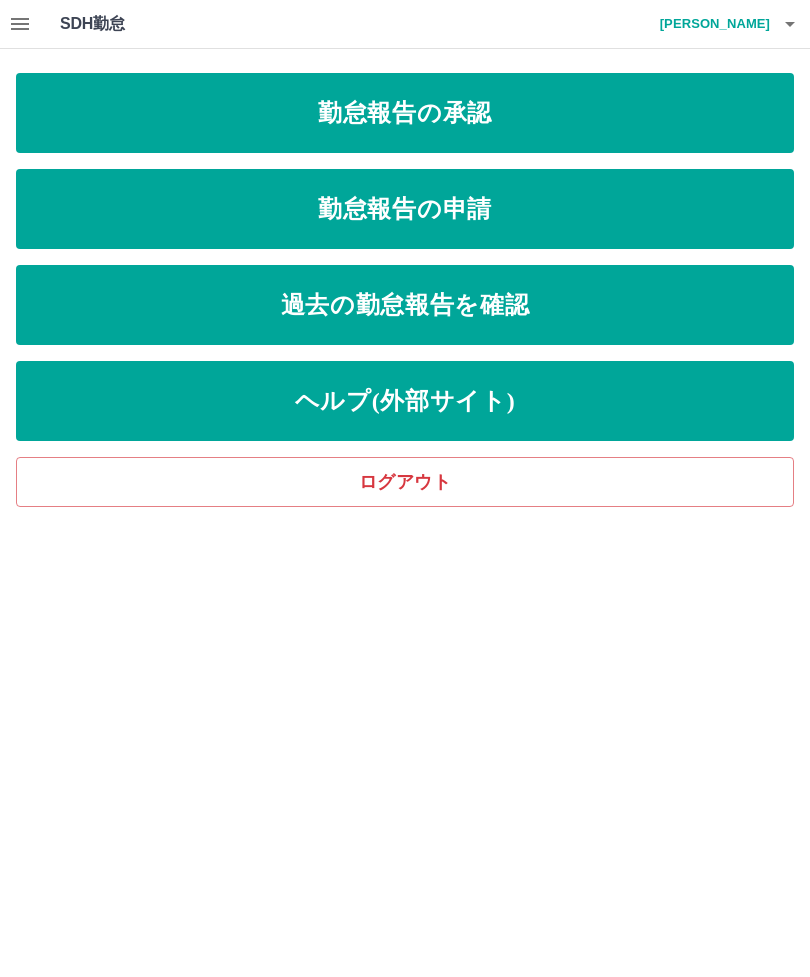 click on "勤怠報告の承認" at bounding box center [405, 113] 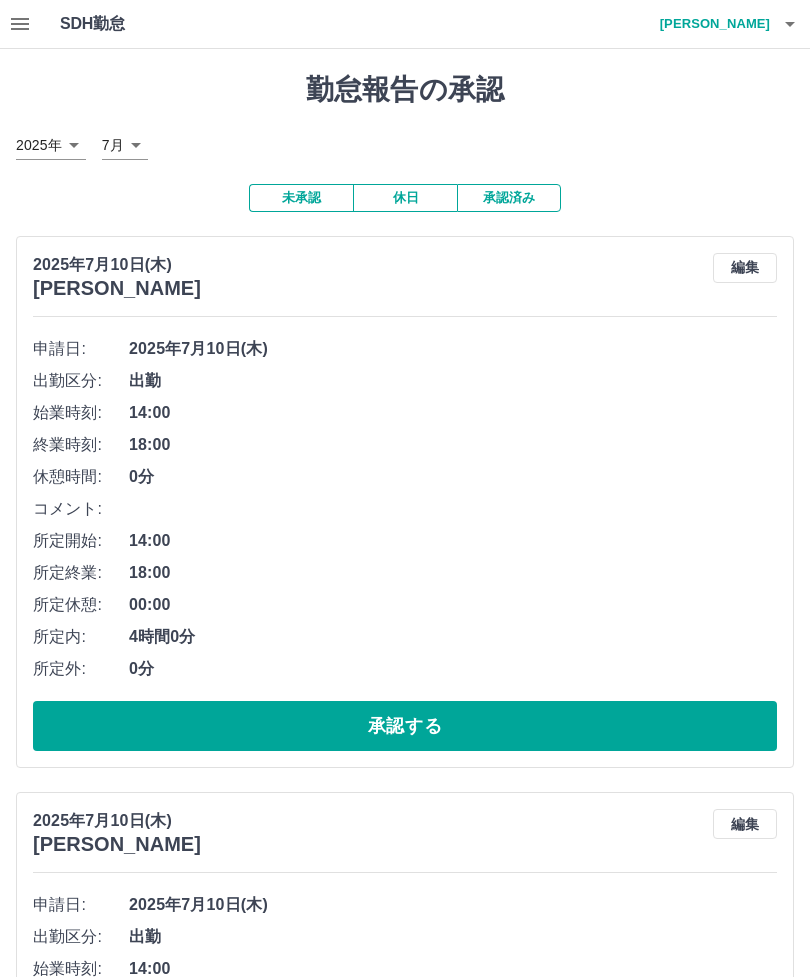 click on "承認する" at bounding box center [405, 726] 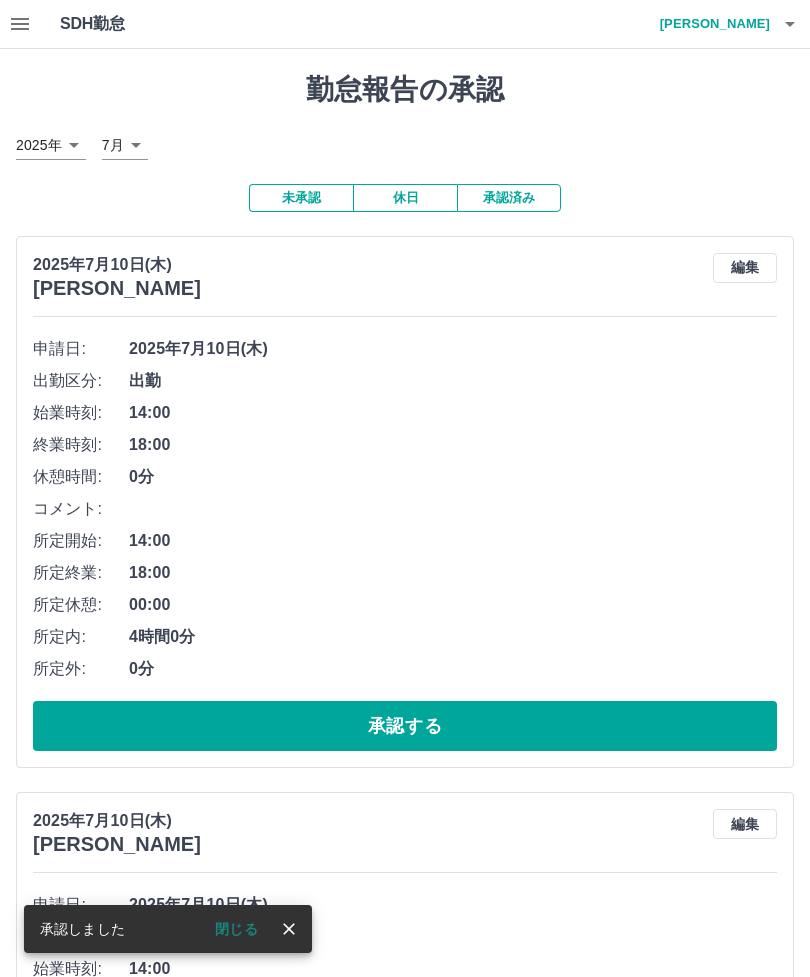 click on "編集" at bounding box center [745, 268] 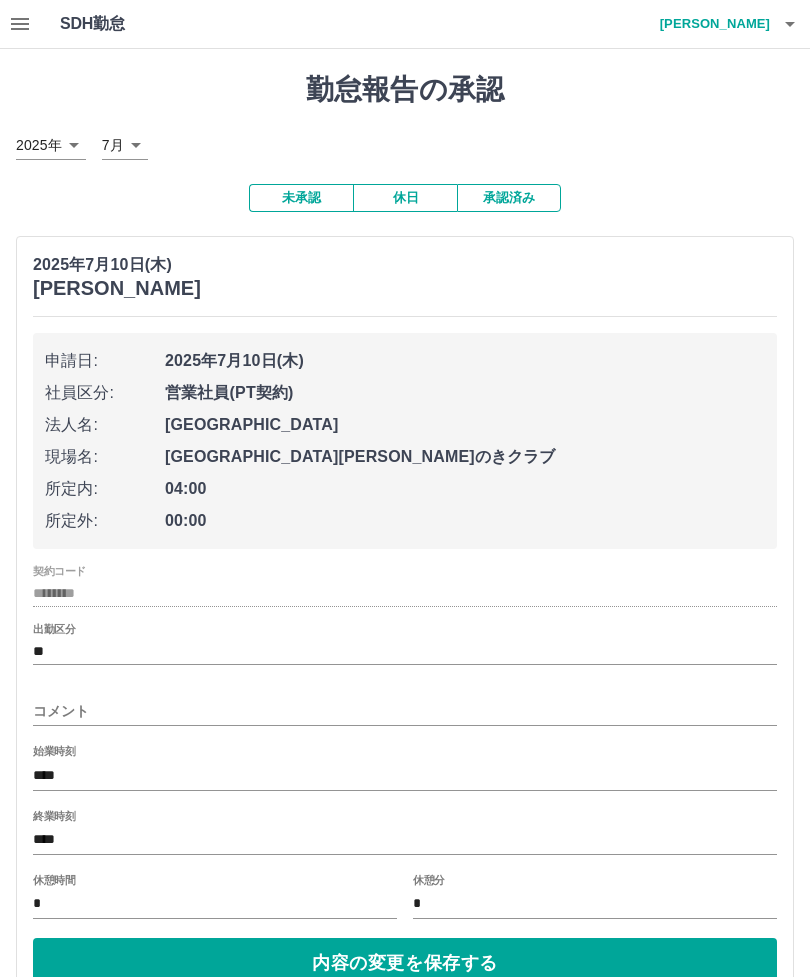 click on "契約コード ********" at bounding box center (405, 586) 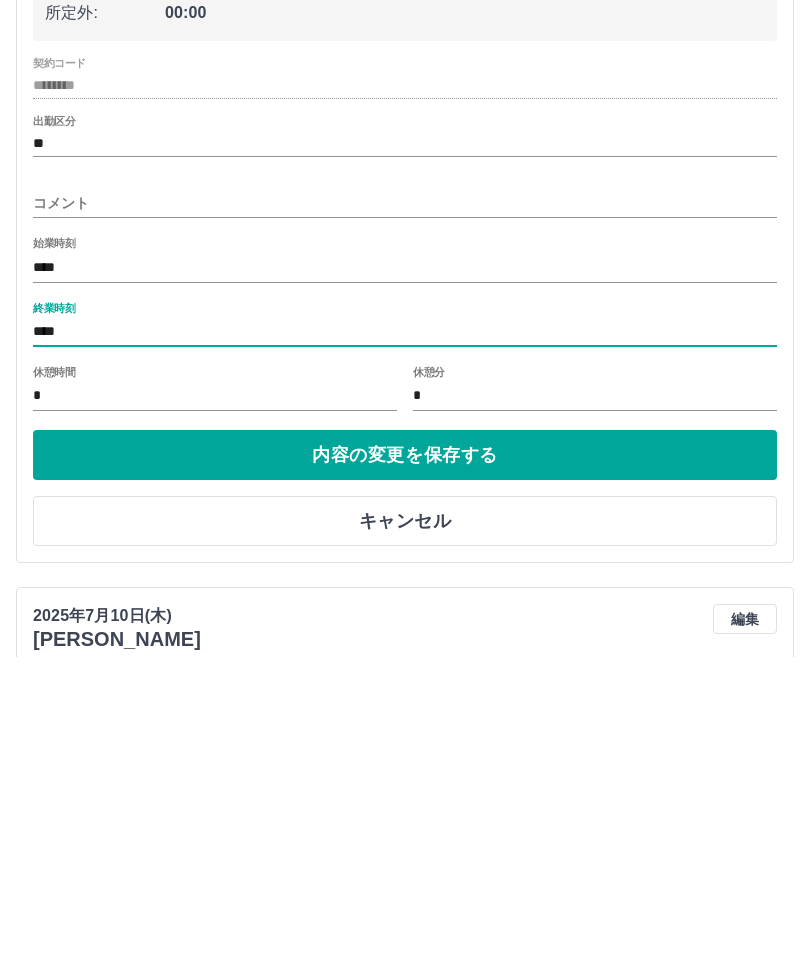 click on "****" at bounding box center [405, 652] 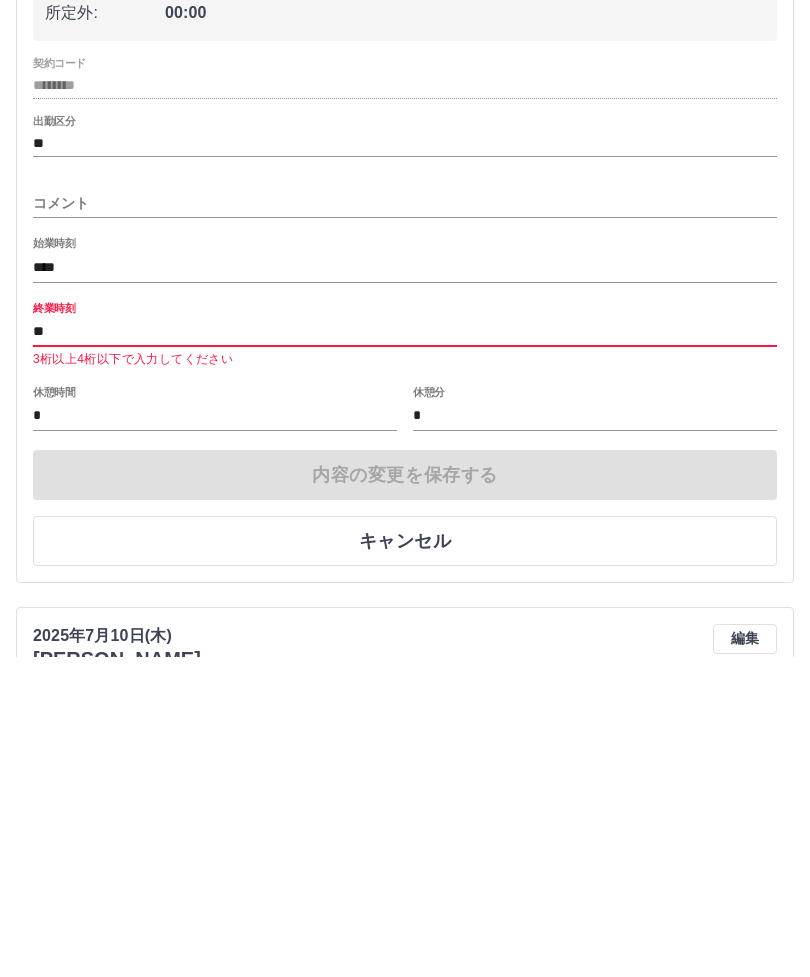 type on "*" 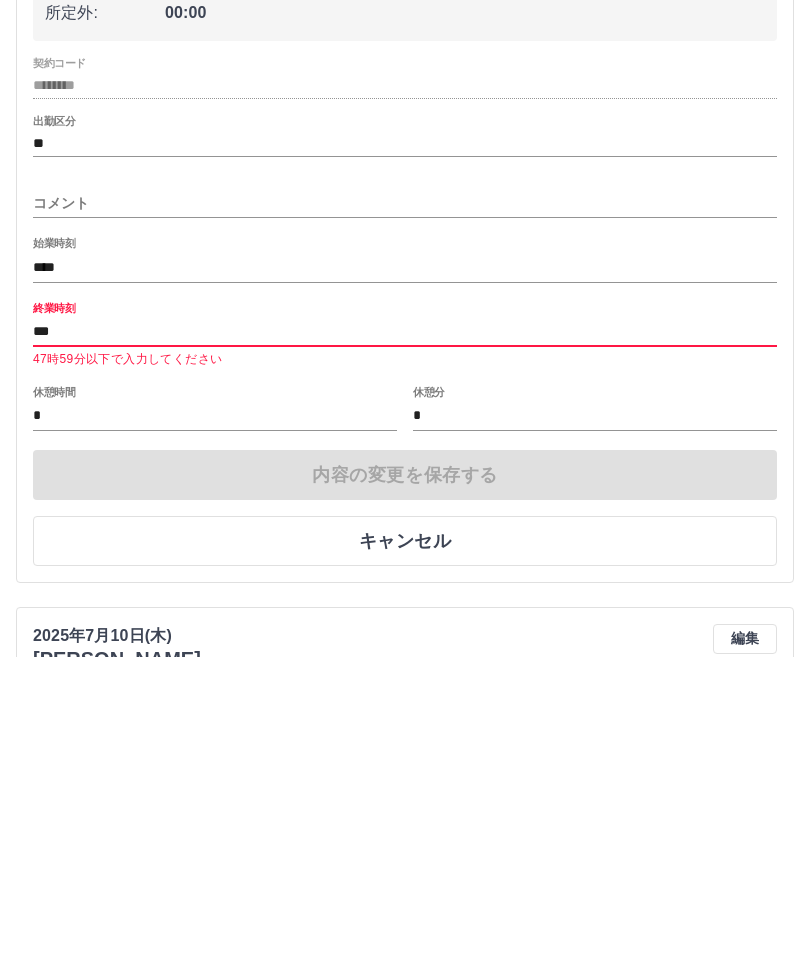 type on "****" 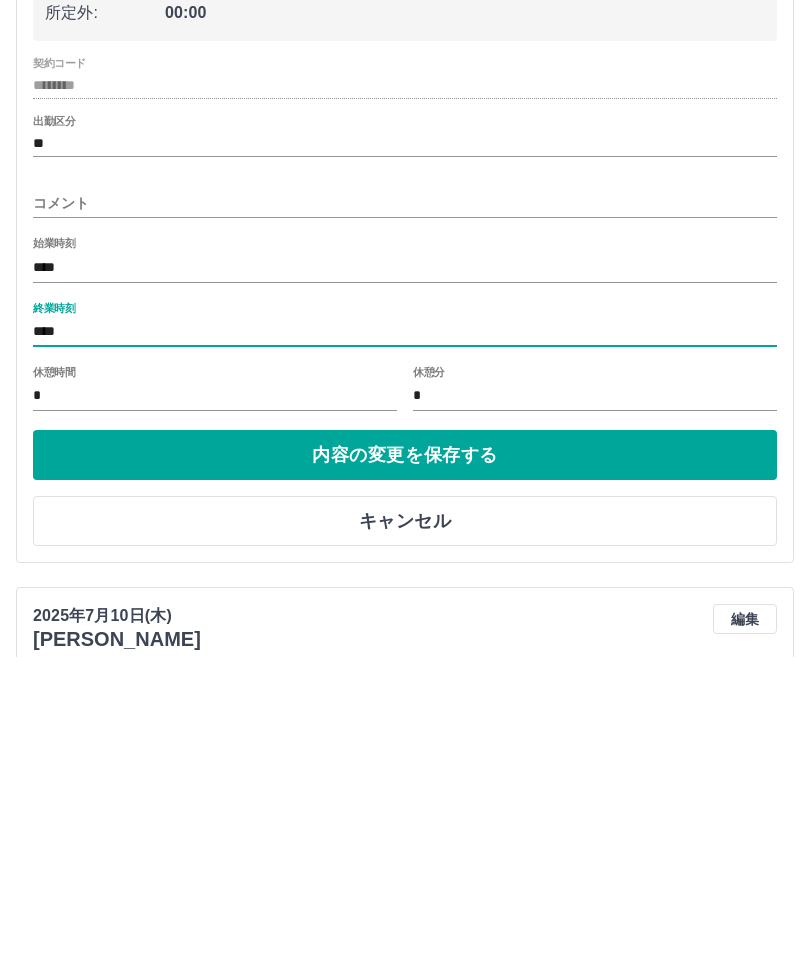 click on "内容の変更を保存する" at bounding box center (405, 775) 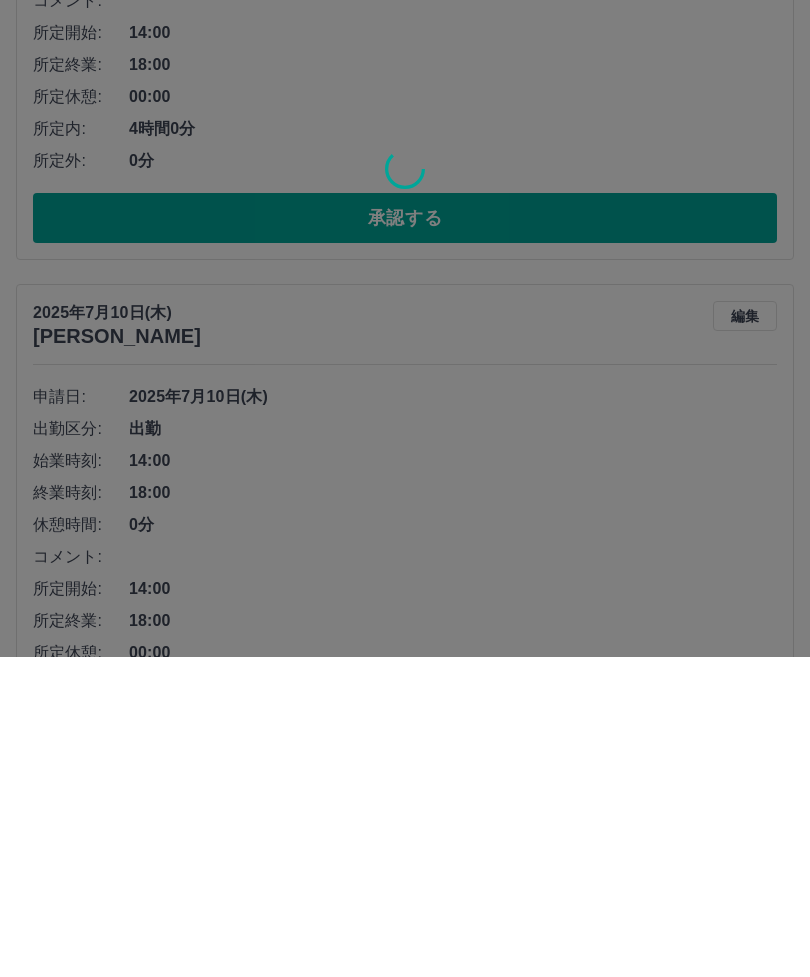 scroll, scrollTop: 509, scrollLeft: 0, axis: vertical 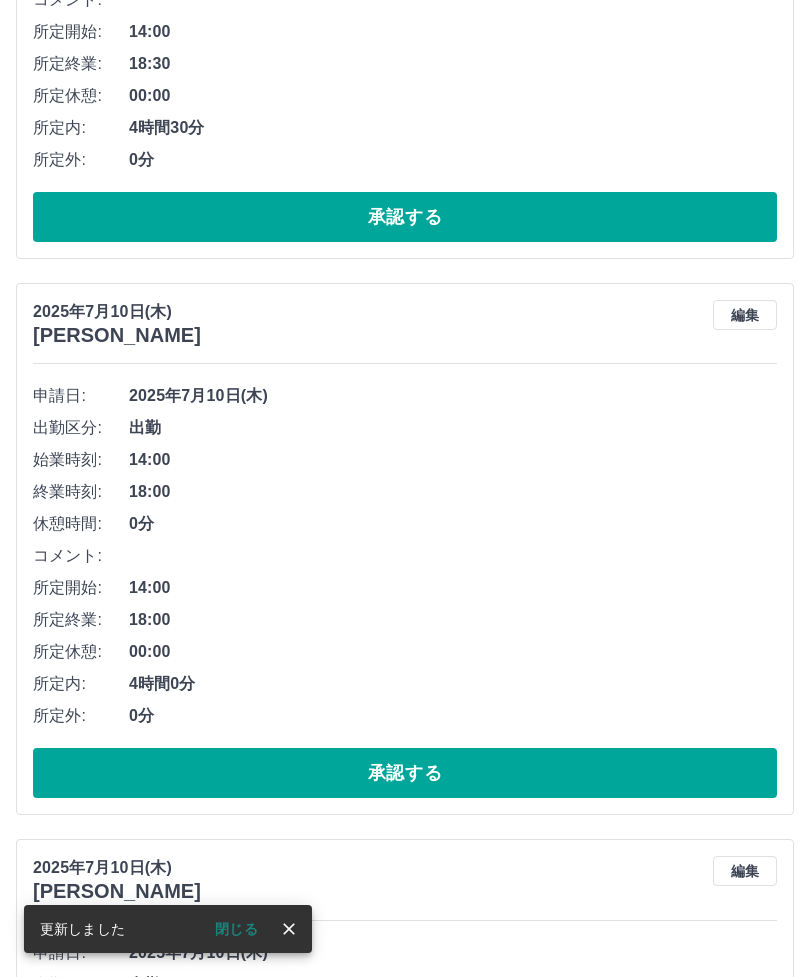 click on "編集" at bounding box center (745, 315) 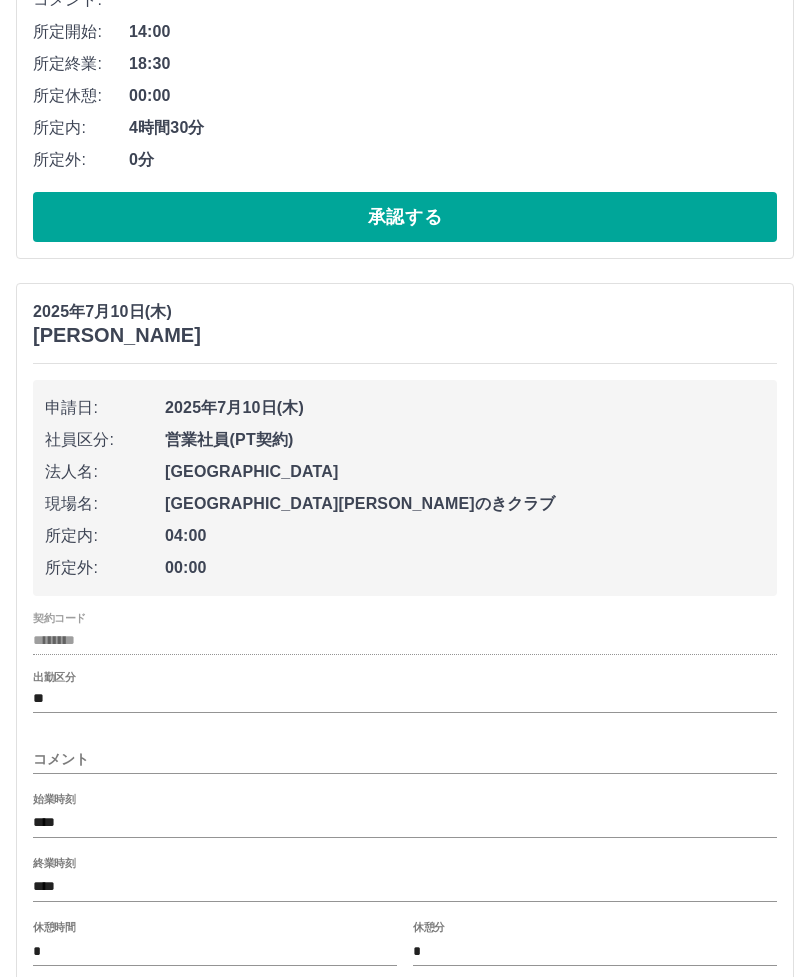 click on "****" at bounding box center [405, 887] 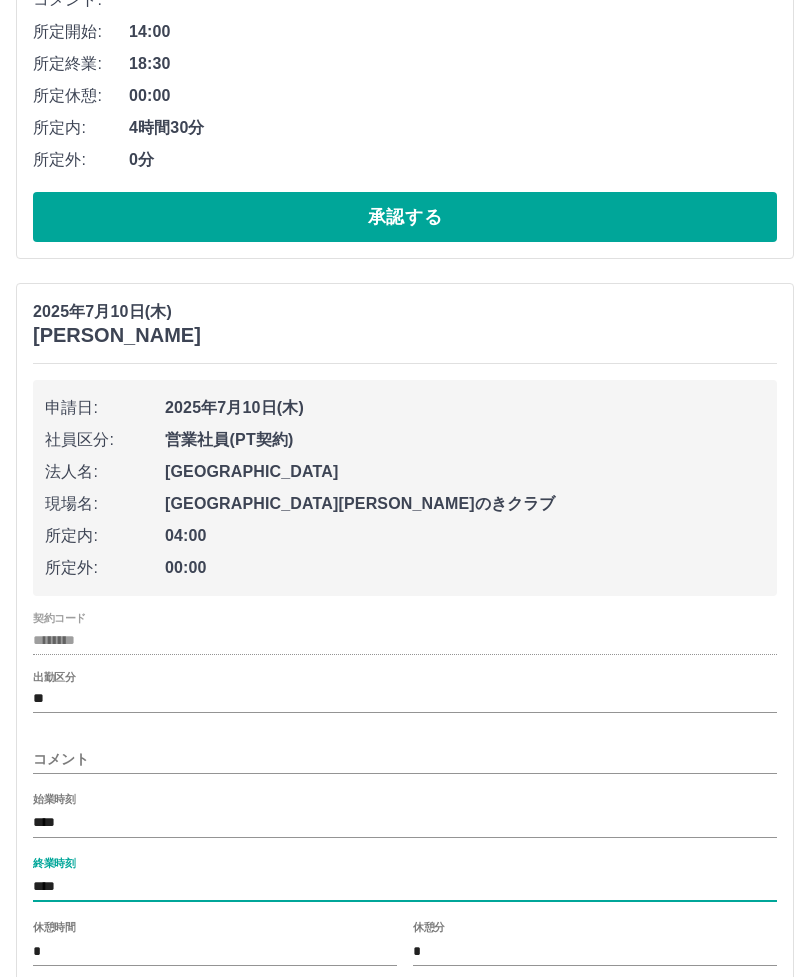 scroll, scrollTop: 744, scrollLeft: 0, axis: vertical 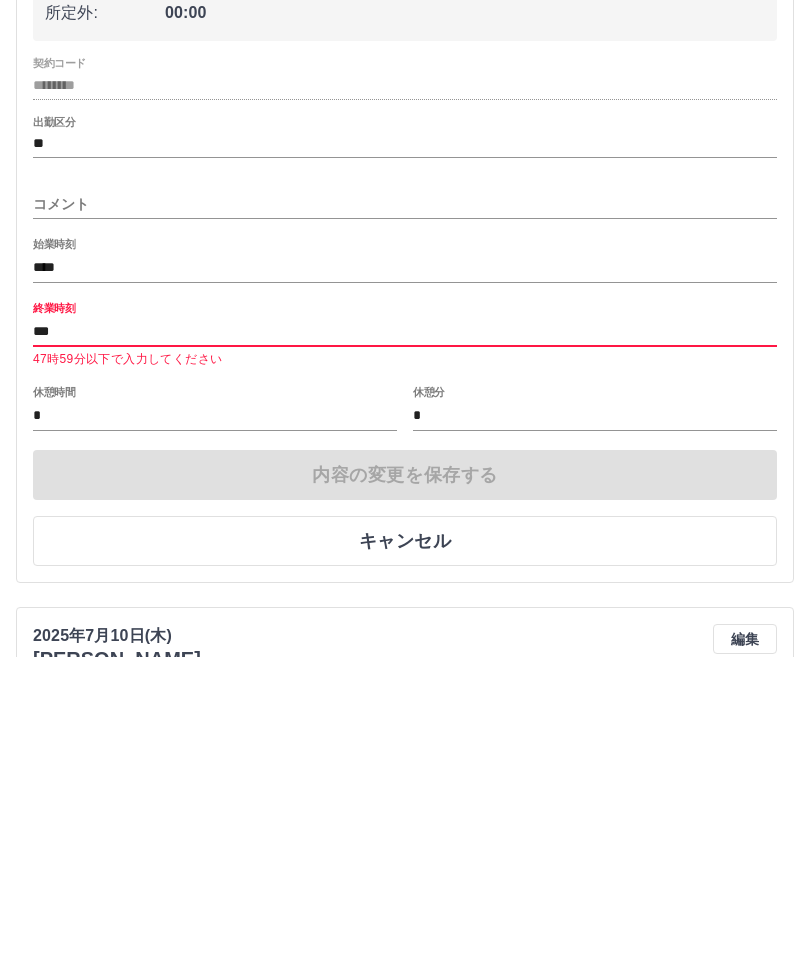 type on "****" 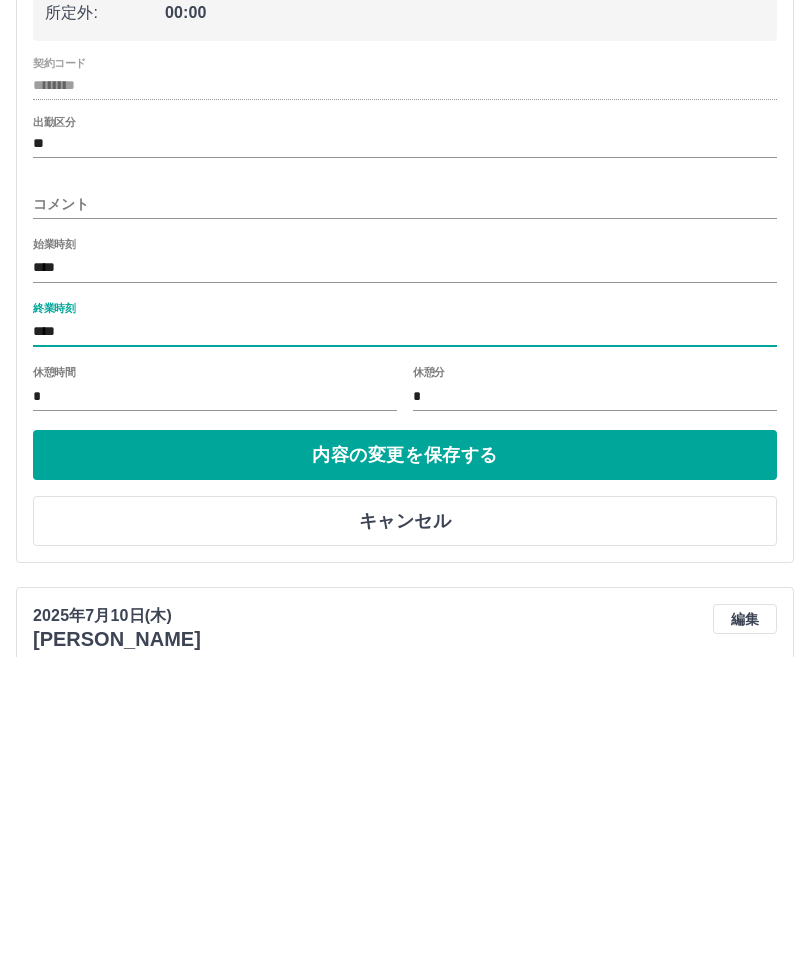 click on "内容の変更を保存する" at bounding box center [405, 775] 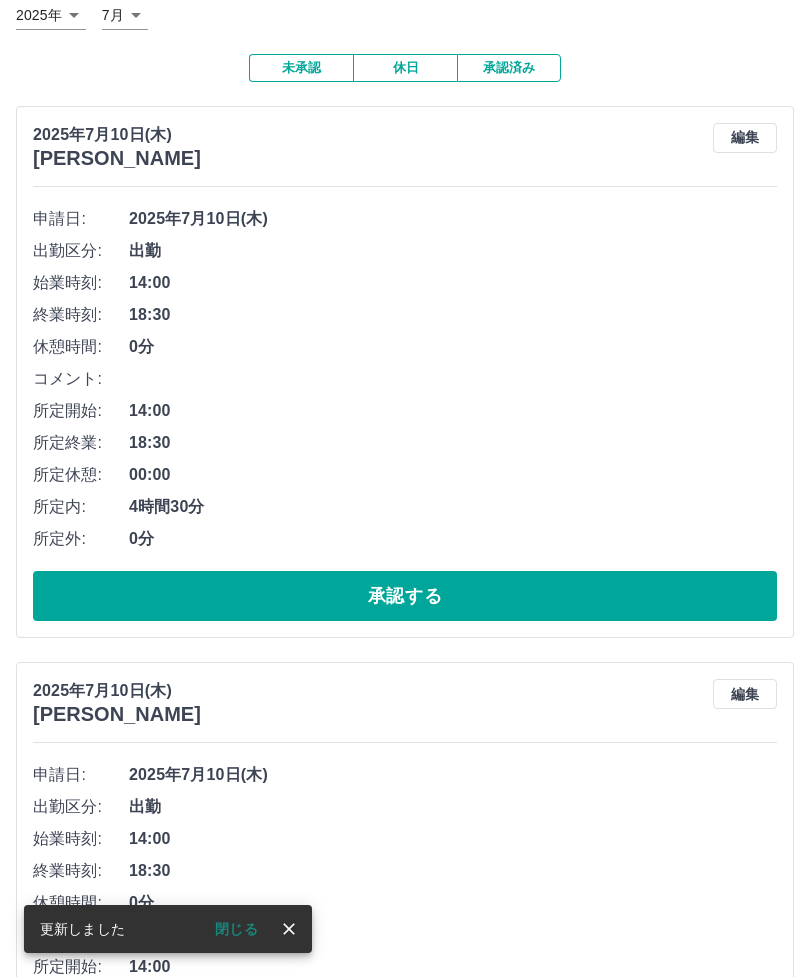 scroll, scrollTop: 132, scrollLeft: 0, axis: vertical 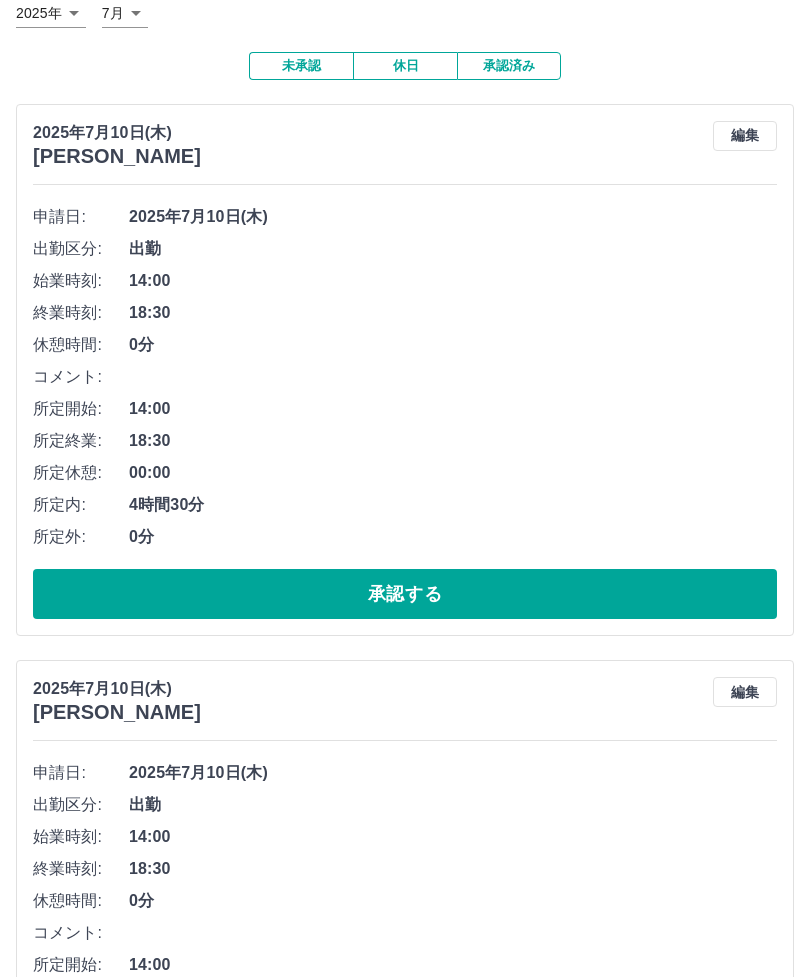click on "承認する" at bounding box center (405, 594) 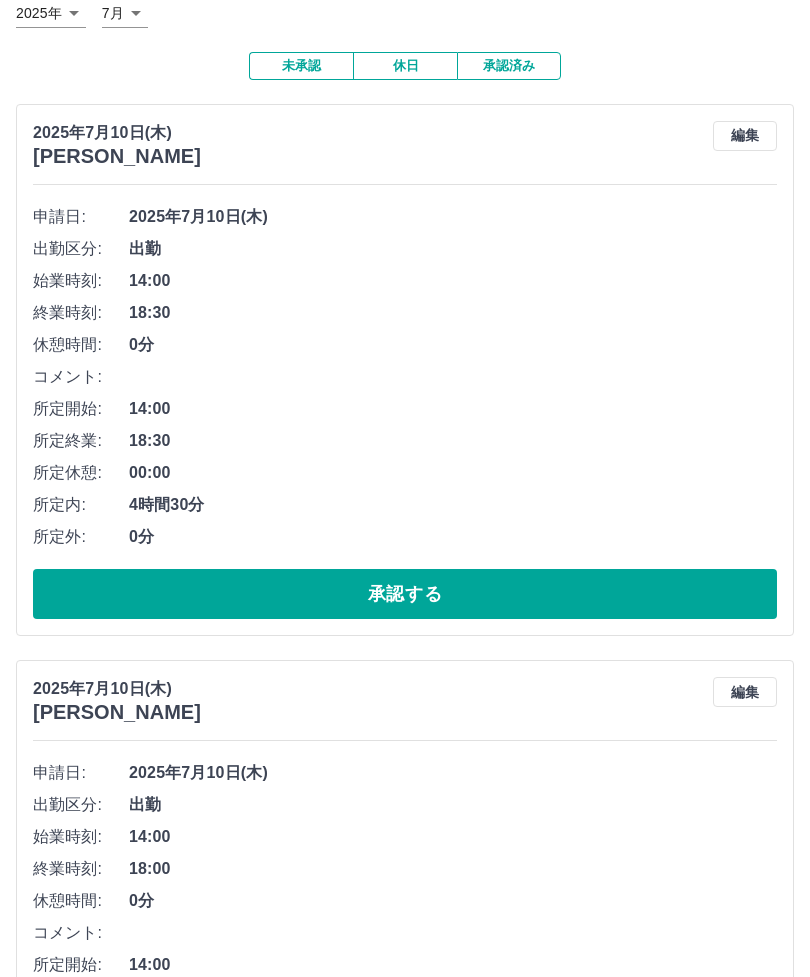 click on "承認する" at bounding box center [405, 594] 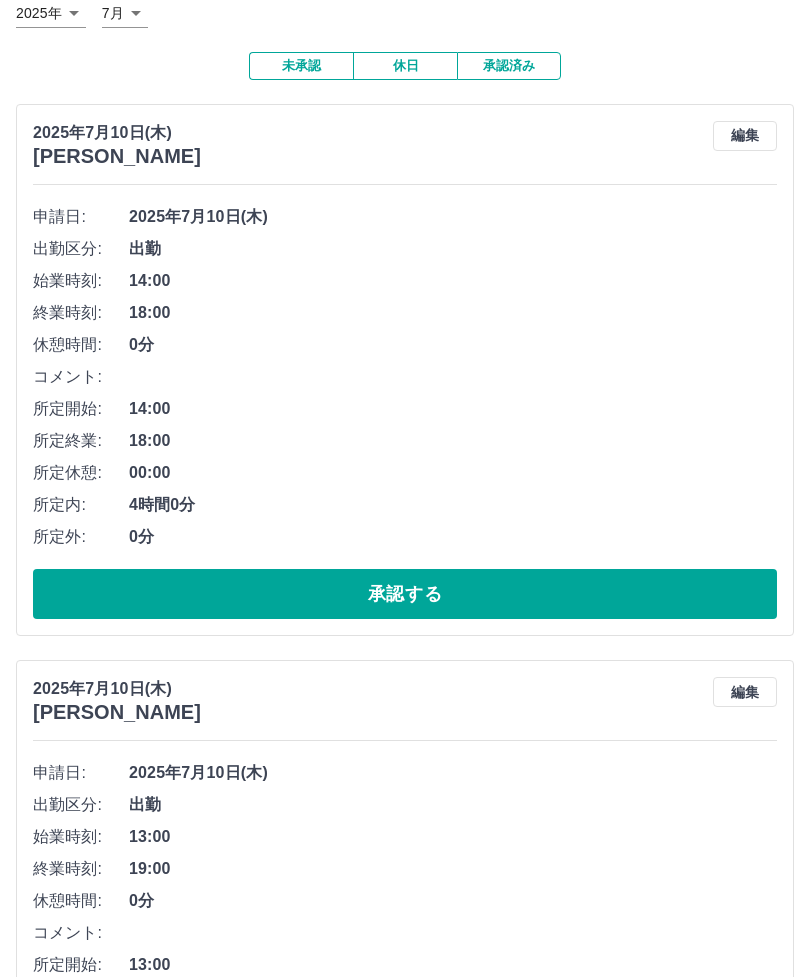click on "承認する" at bounding box center (405, 594) 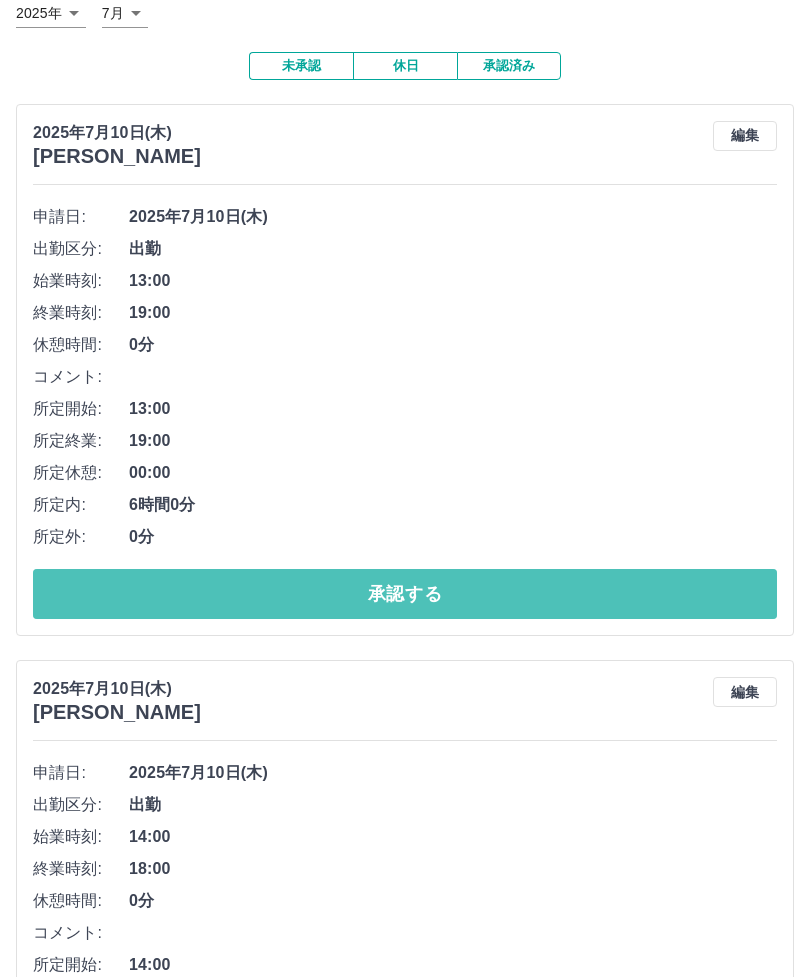 click on "承認する" at bounding box center (405, 594) 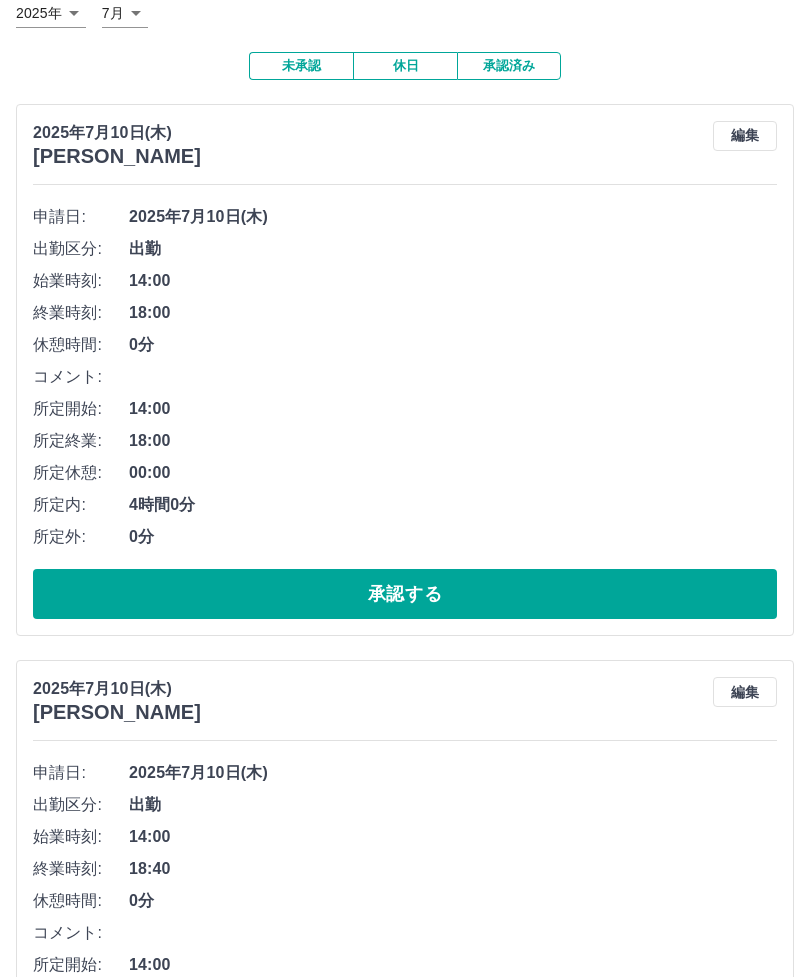 click on "承認する" at bounding box center (405, 594) 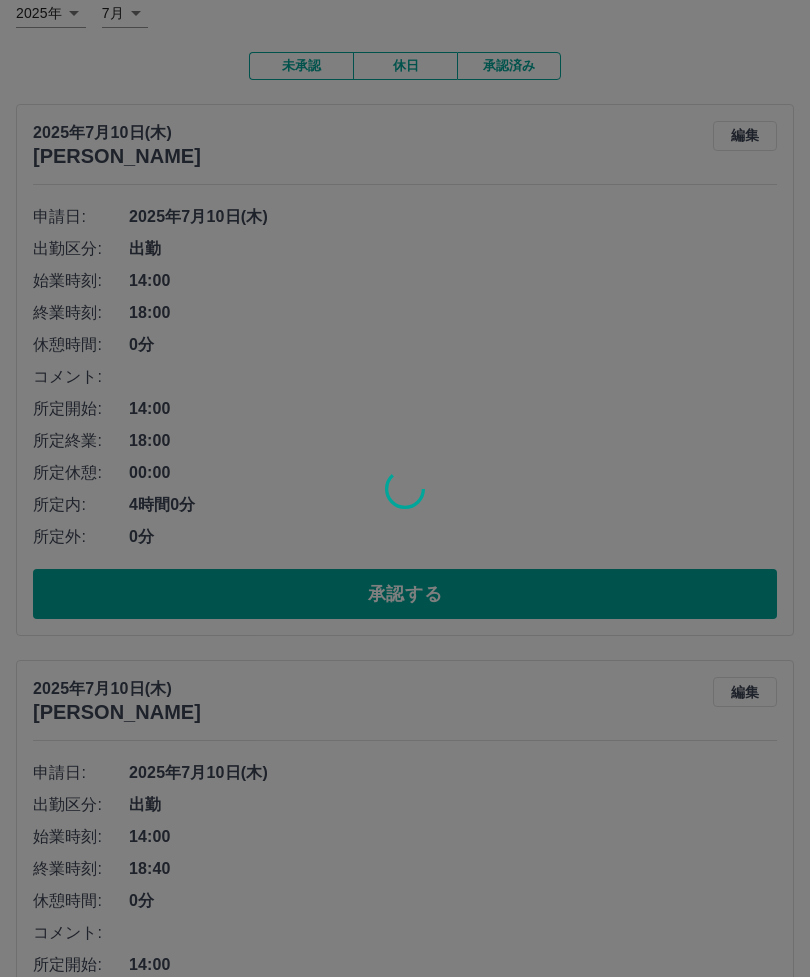 scroll, scrollTop: 0, scrollLeft: 0, axis: both 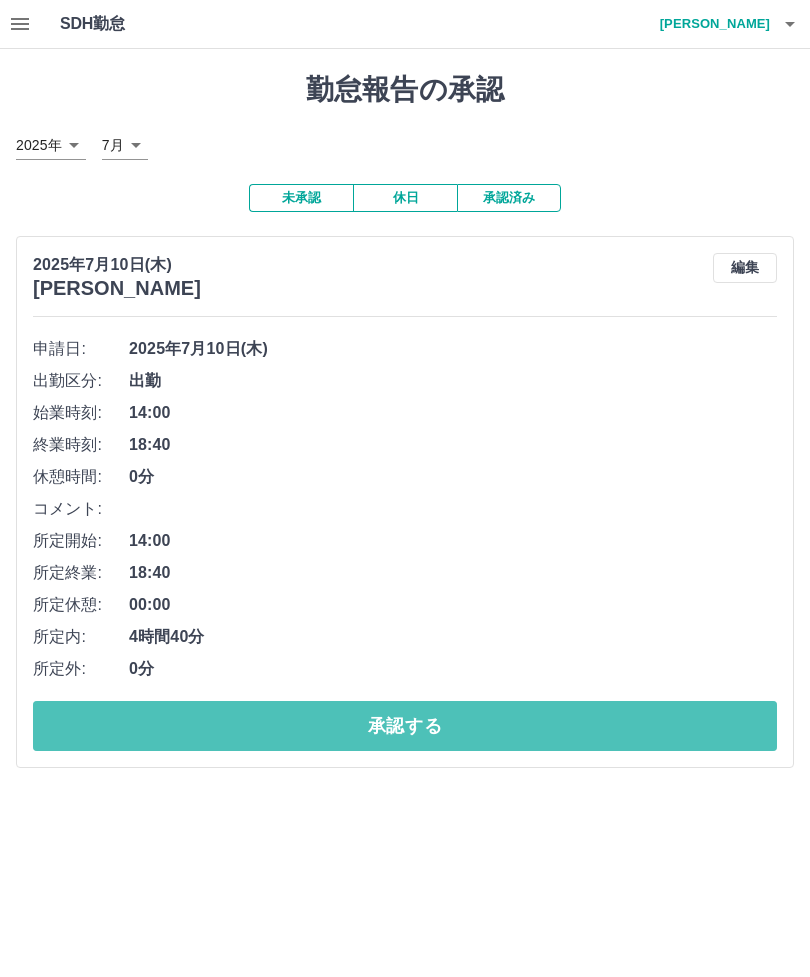 click on "承認する" at bounding box center (405, 726) 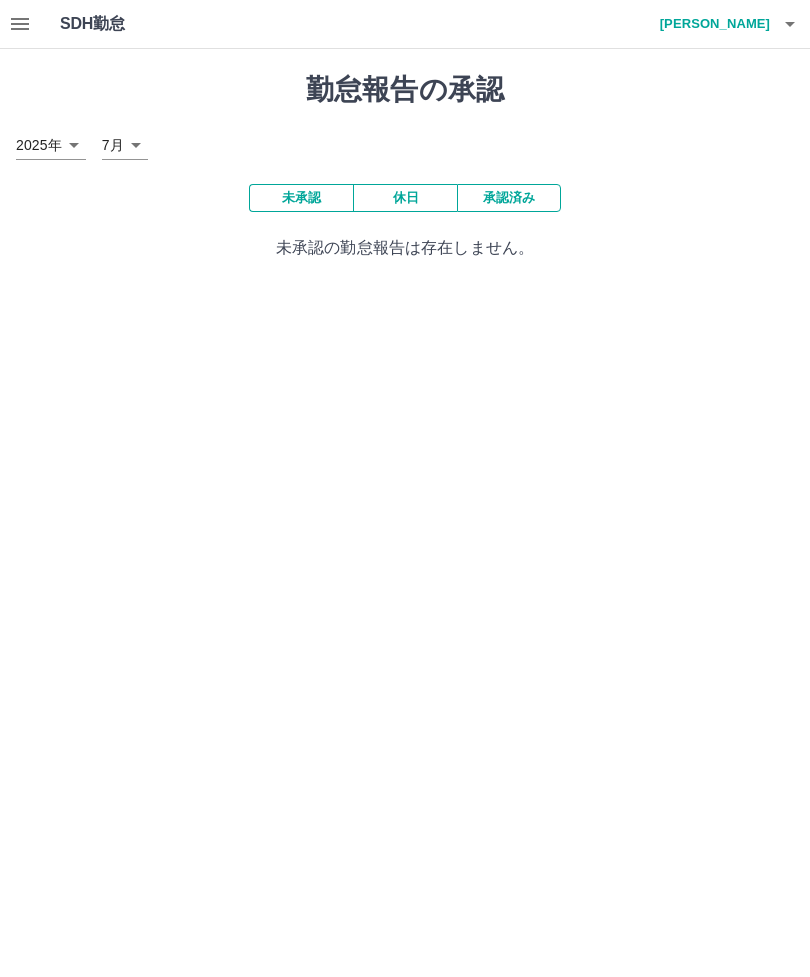 click on "承認済み" at bounding box center [509, 198] 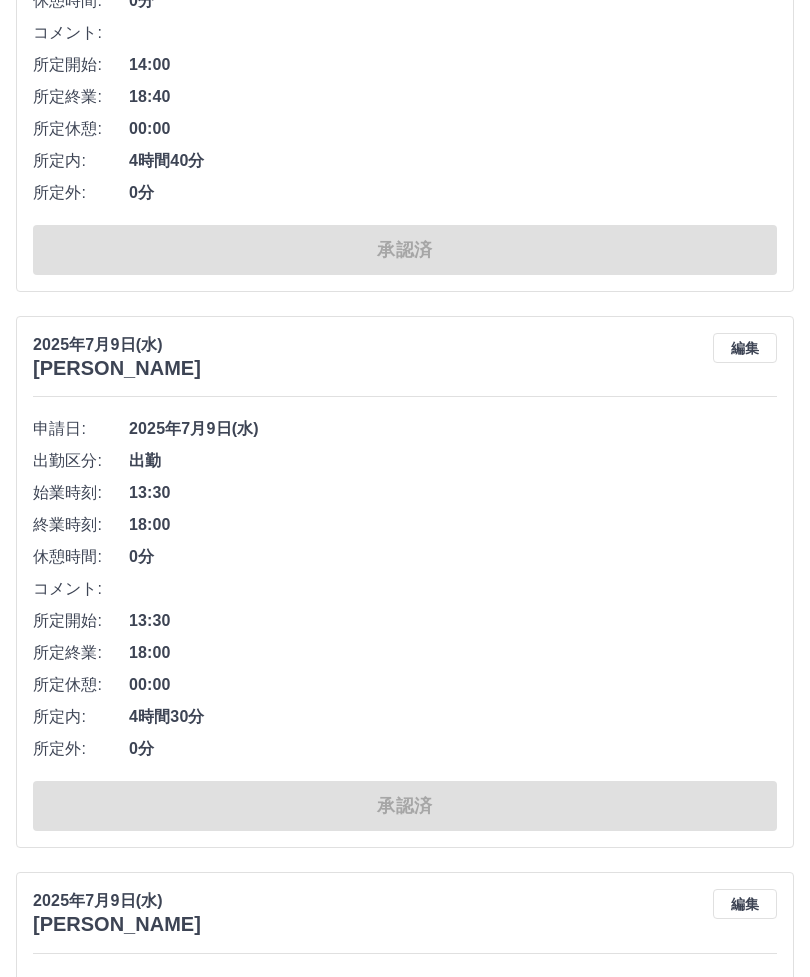 scroll, scrollTop: 3814, scrollLeft: 0, axis: vertical 